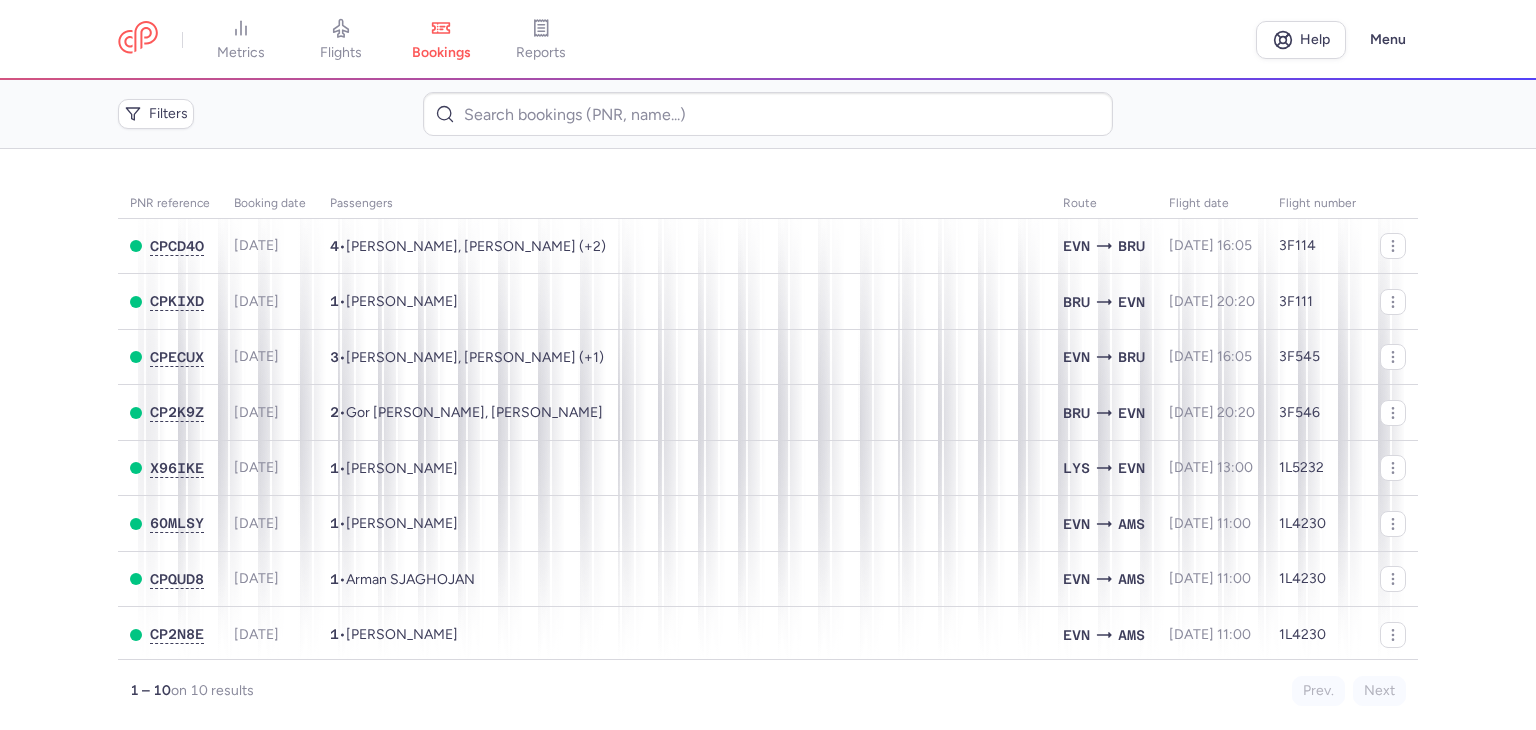 scroll, scrollTop: 0, scrollLeft: 0, axis: both 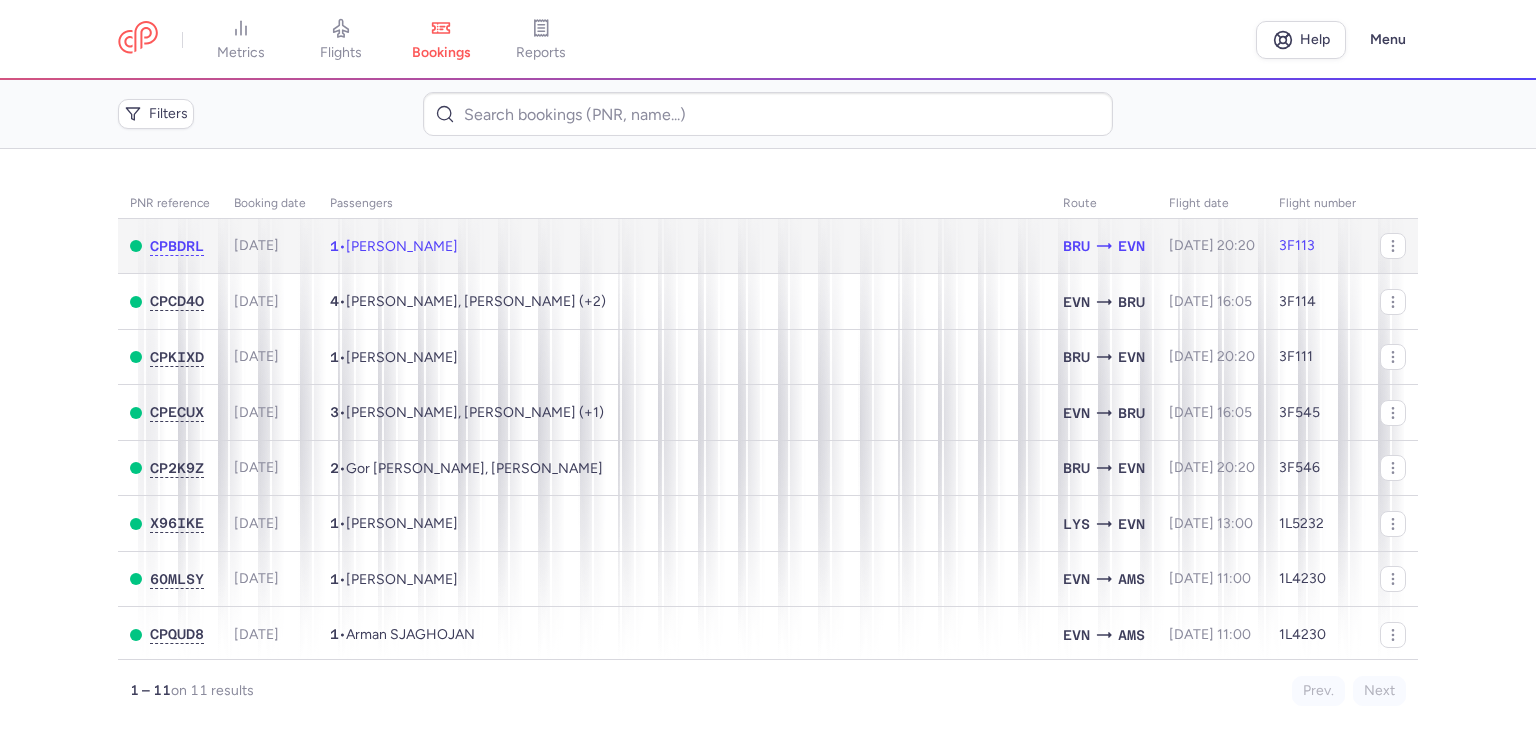 click on "[PERSON_NAME]" at bounding box center (402, 246) 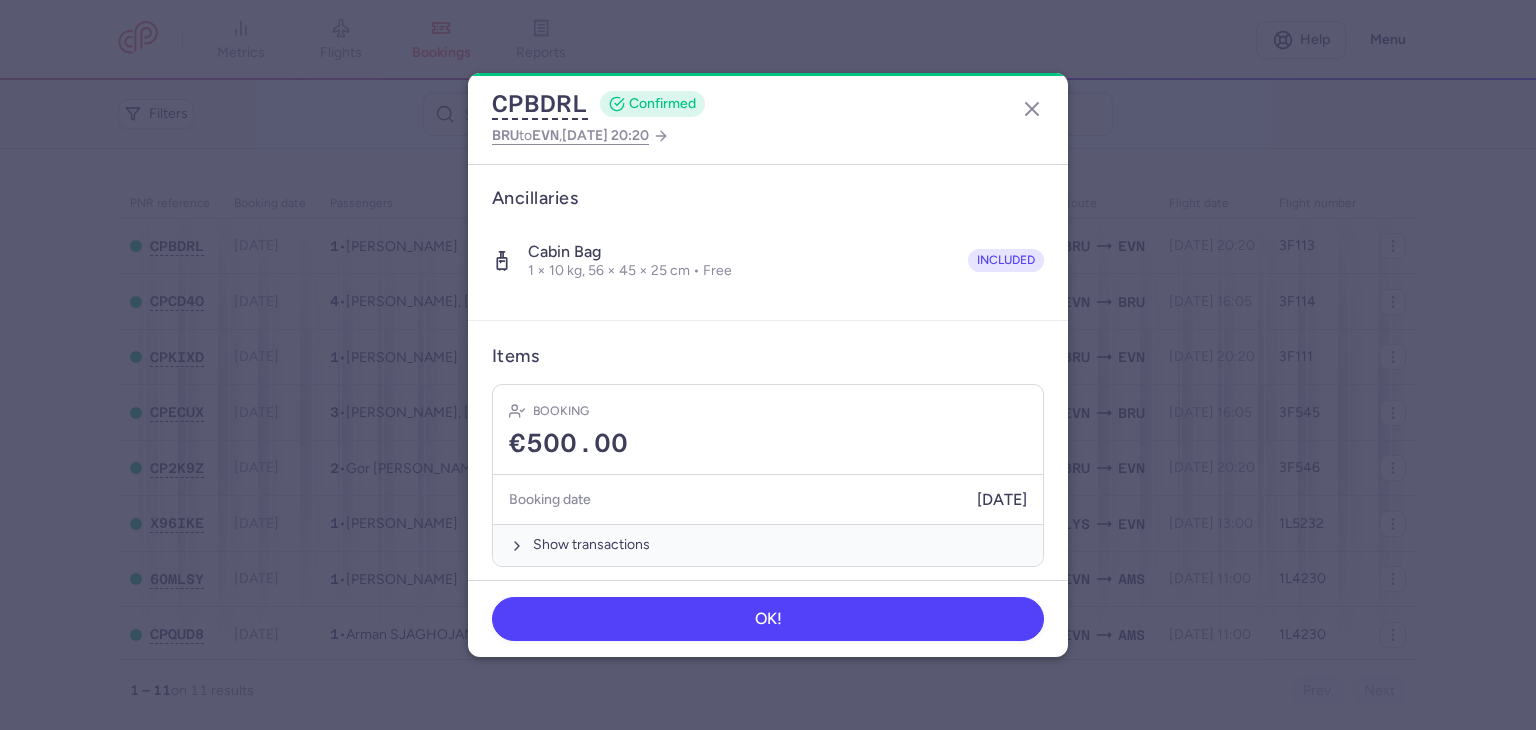 scroll, scrollTop: 324, scrollLeft: 0, axis: vertical 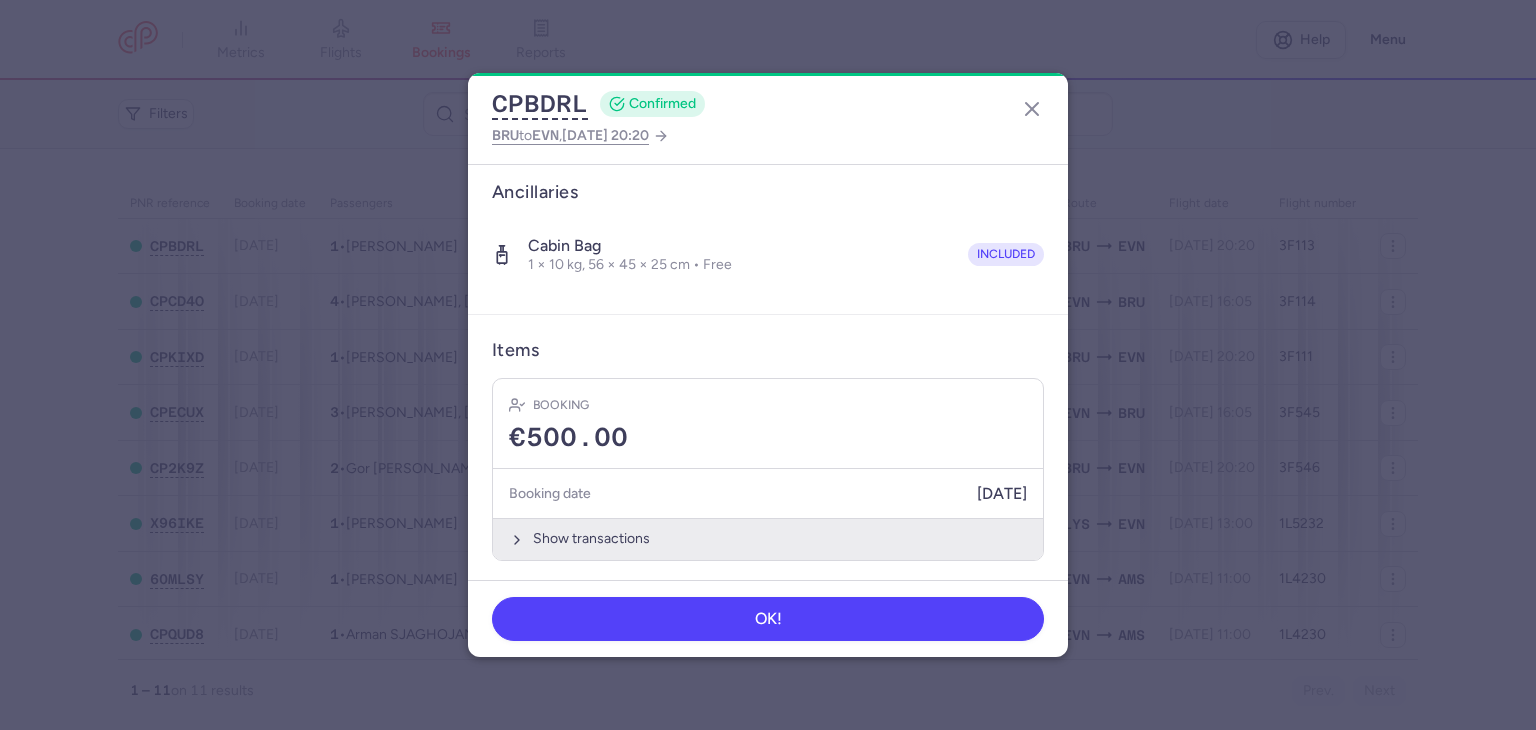 click on "Show transactions" at bounding box center [768, 538] 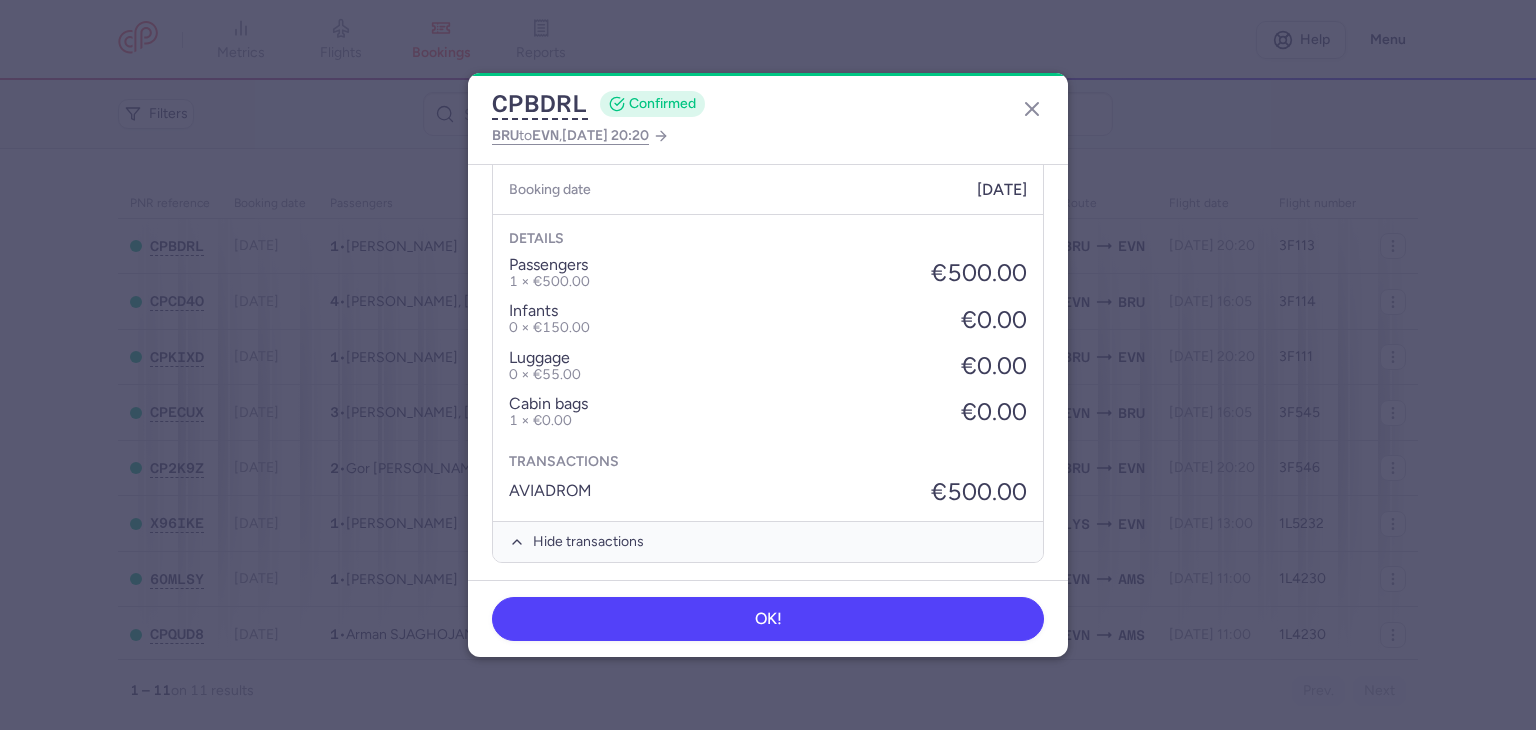 scroll, scrollTop: 632, scrollLeft: 0, axis: vertical 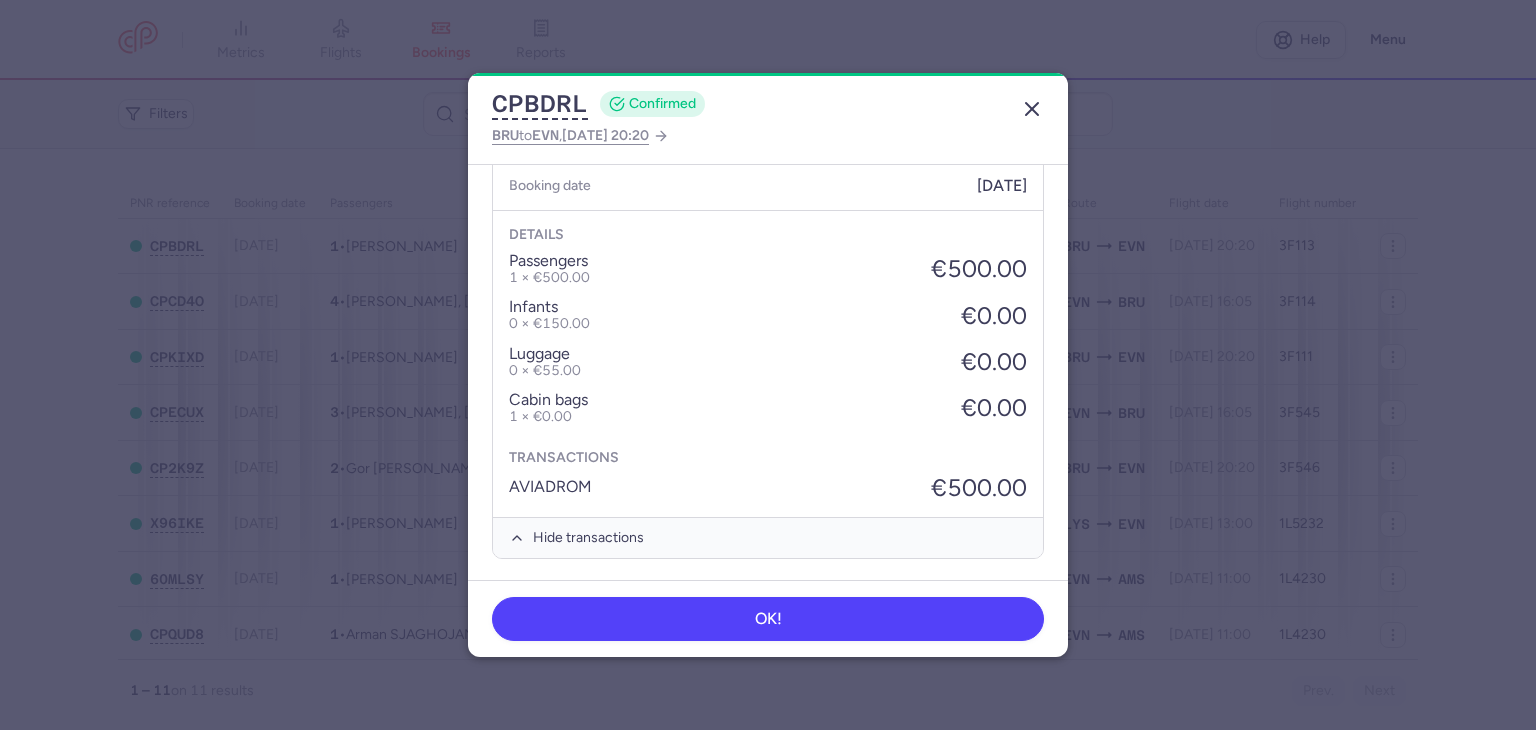 click 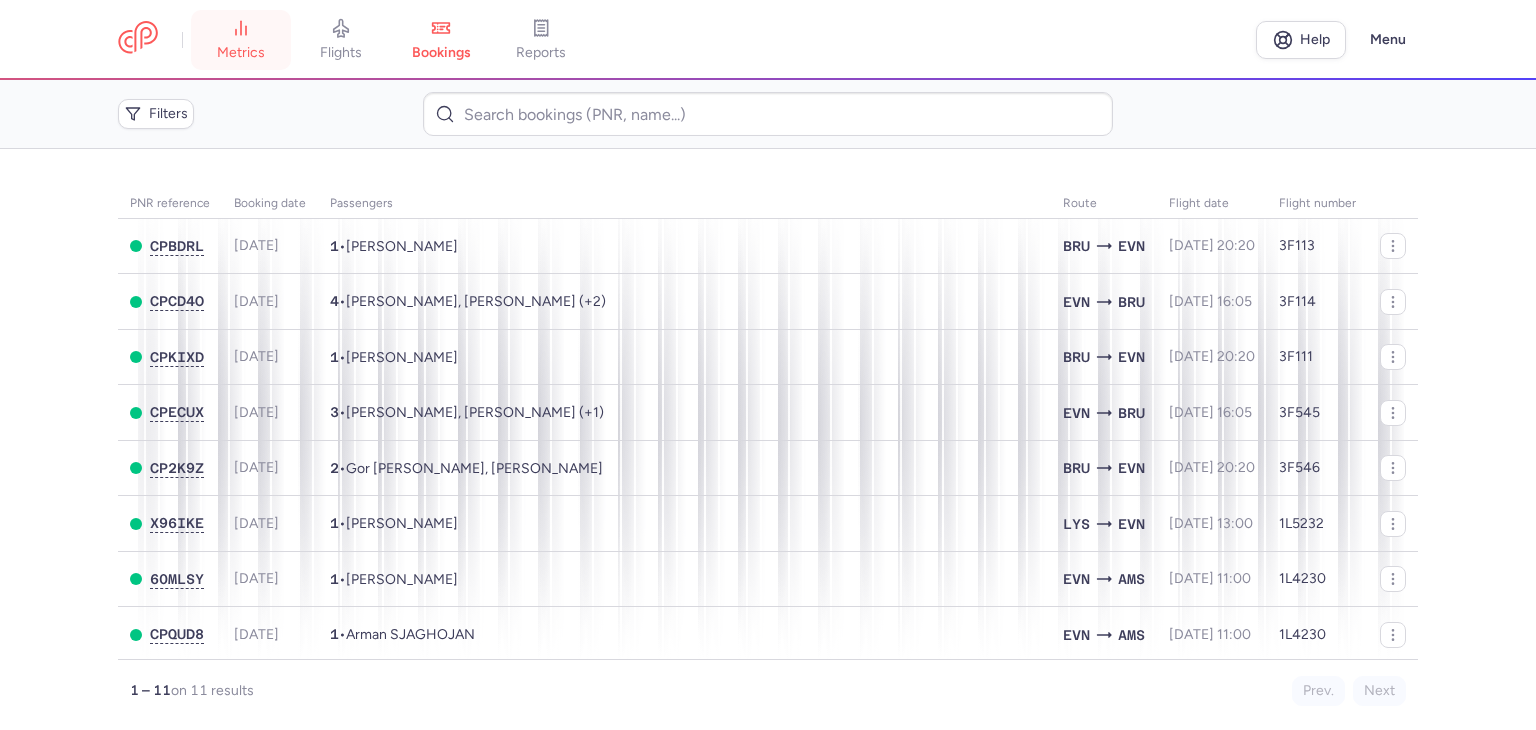 click on "metrics" at bounding box center (241, 53) 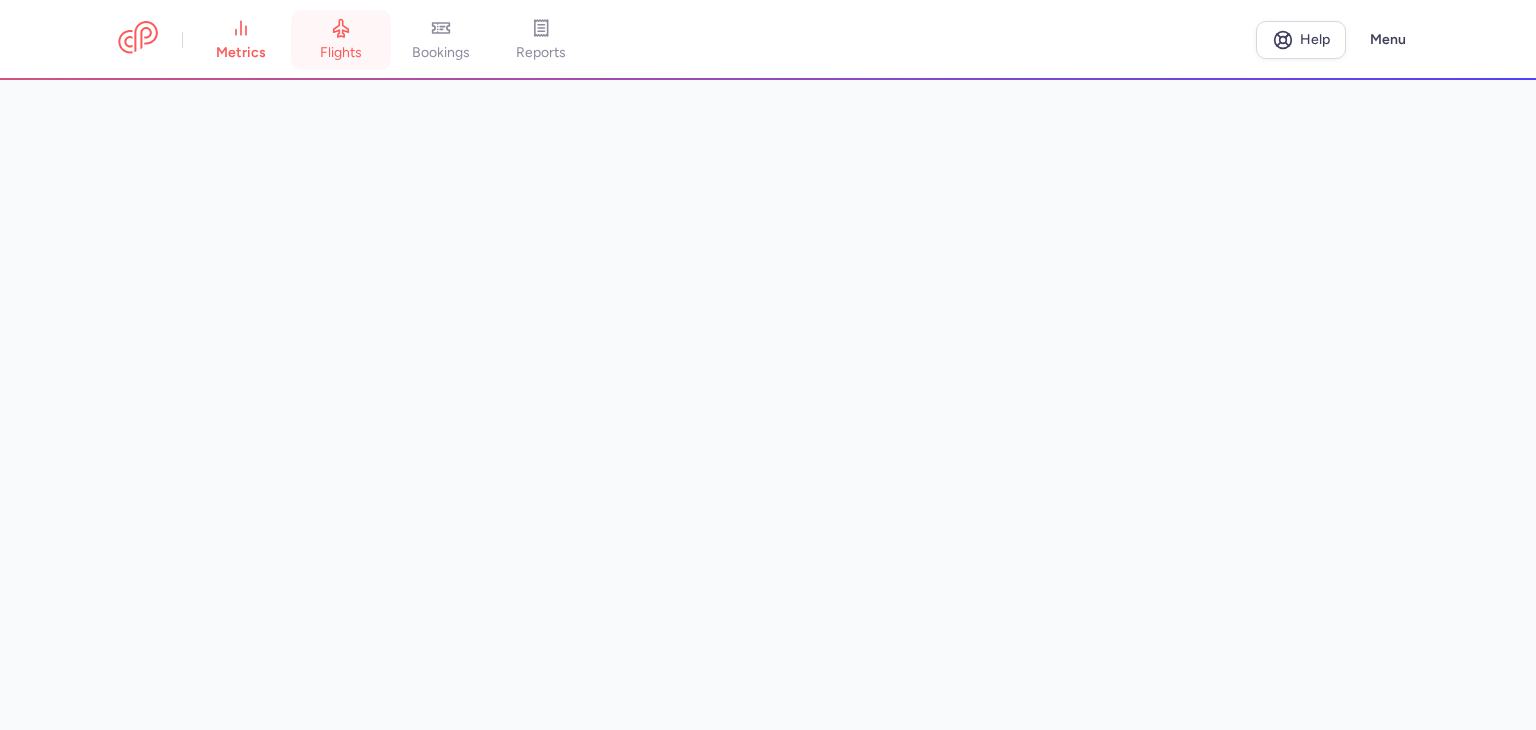 click on "flights" at bounding box center [341, 53] 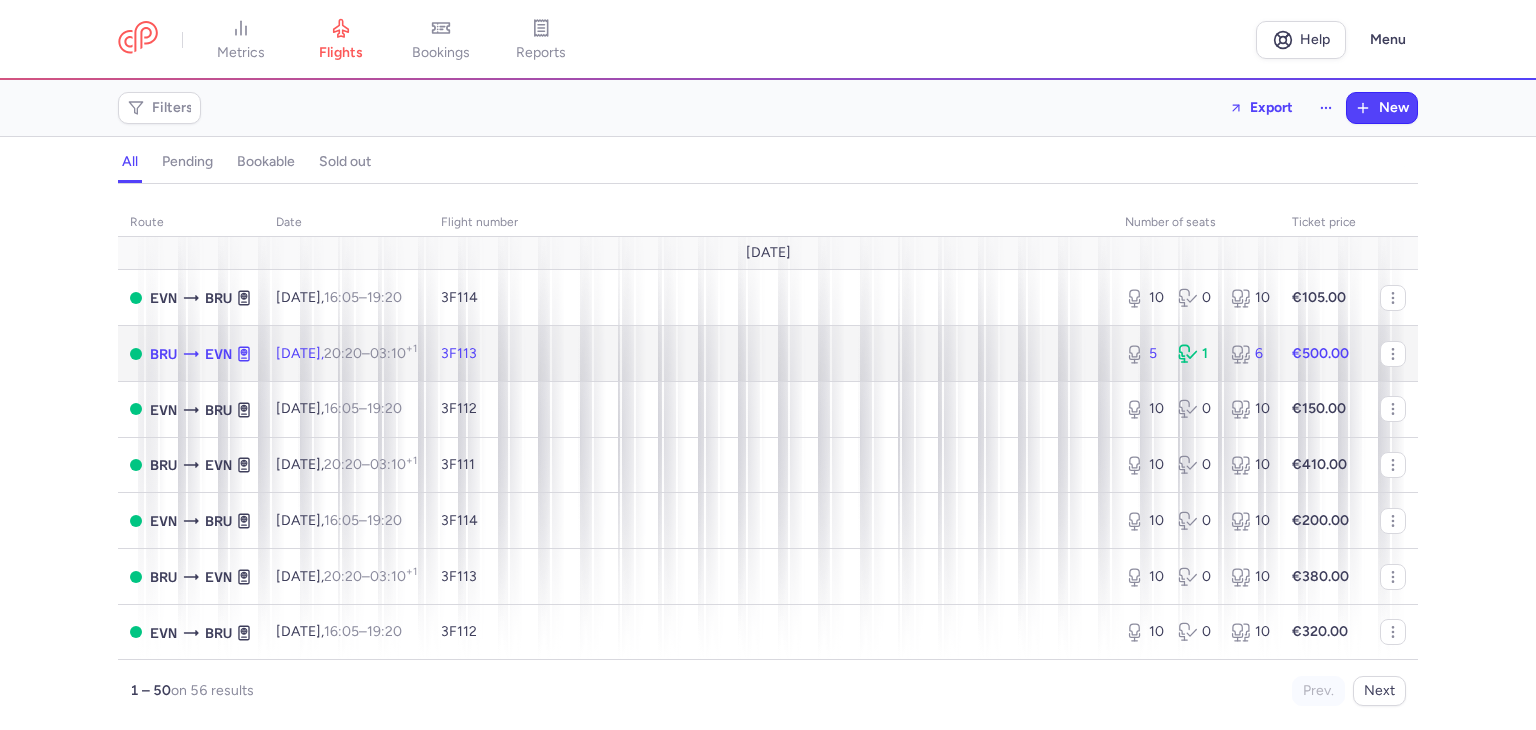 click on "3F113" 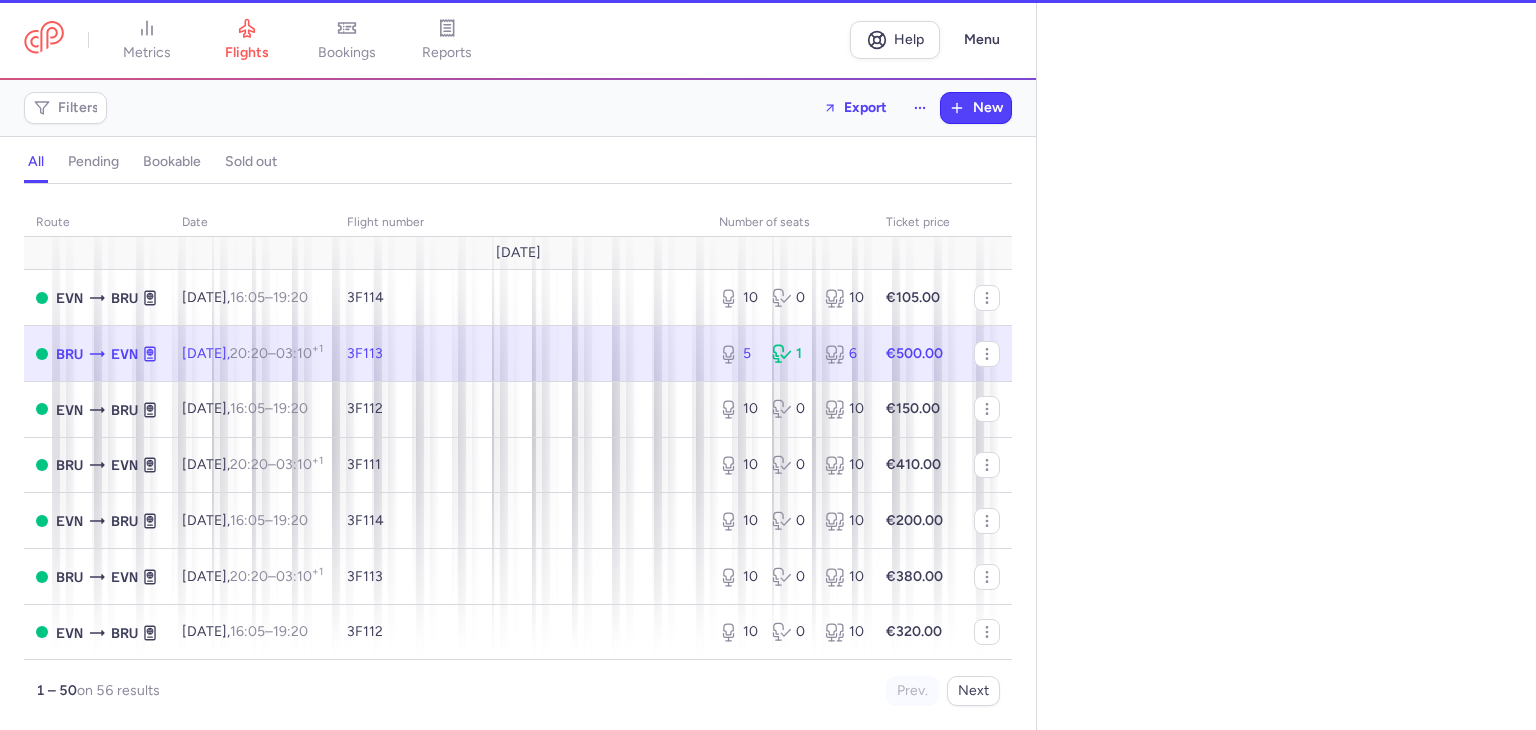 select on "hours" 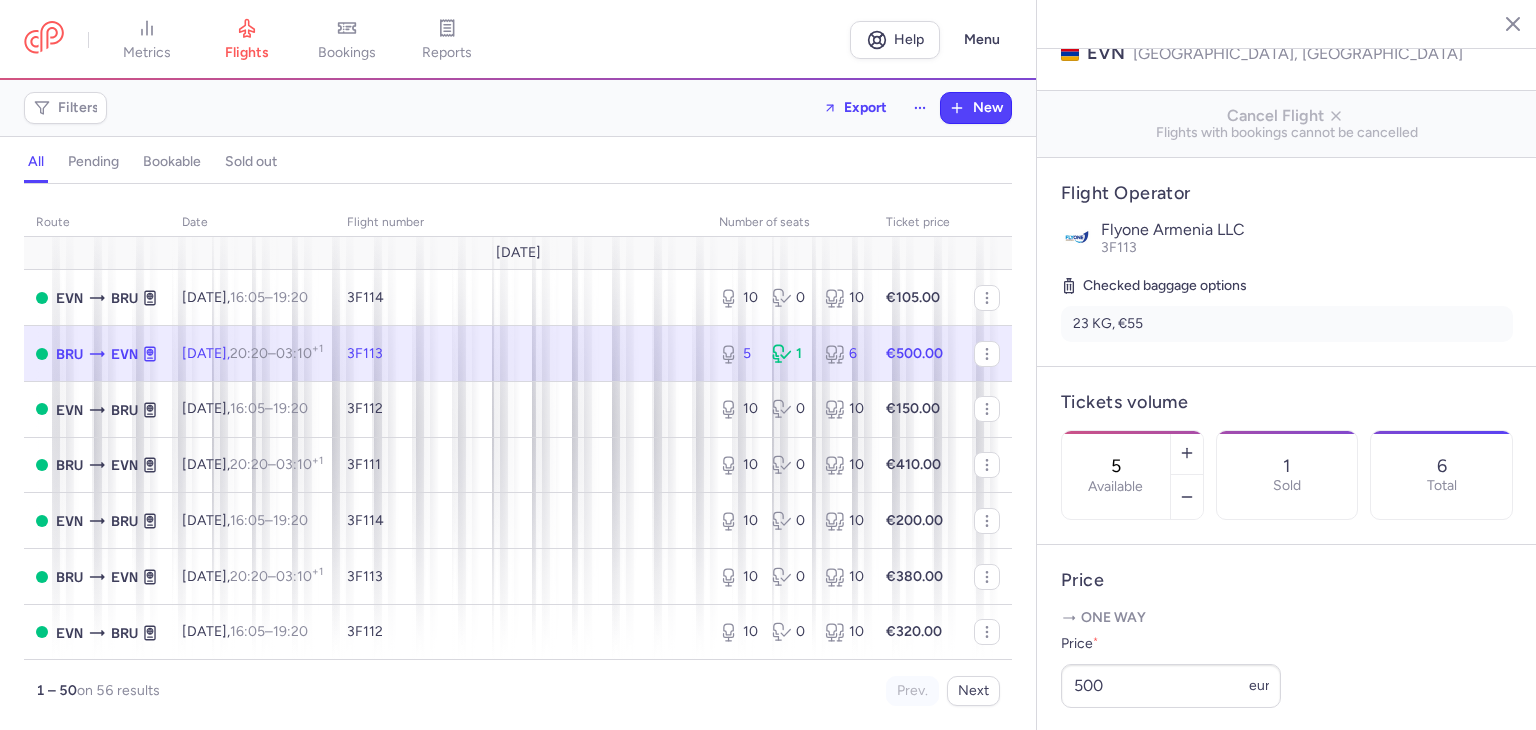scroll, scrollTop: 381, scrollLeft: 0, axis: vertical 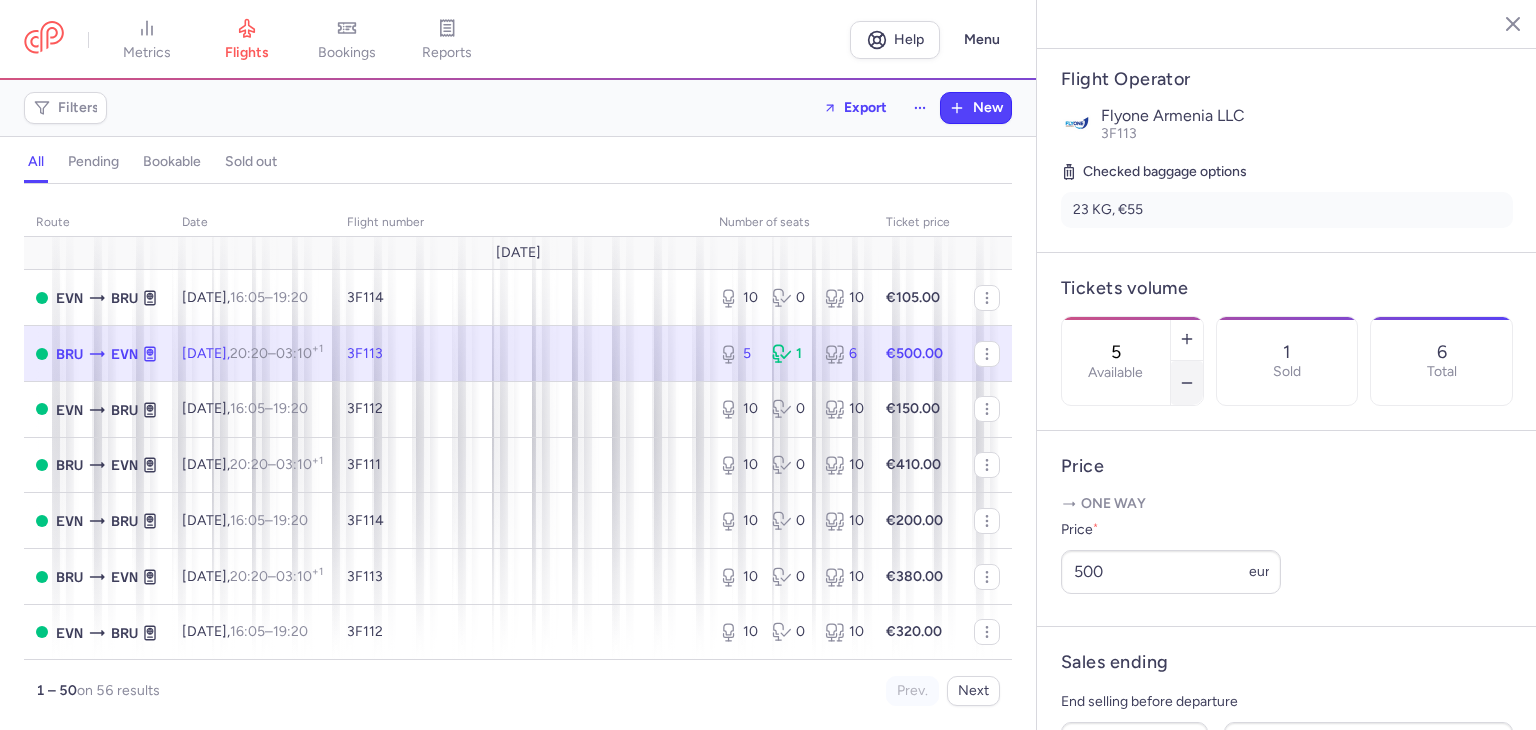 click 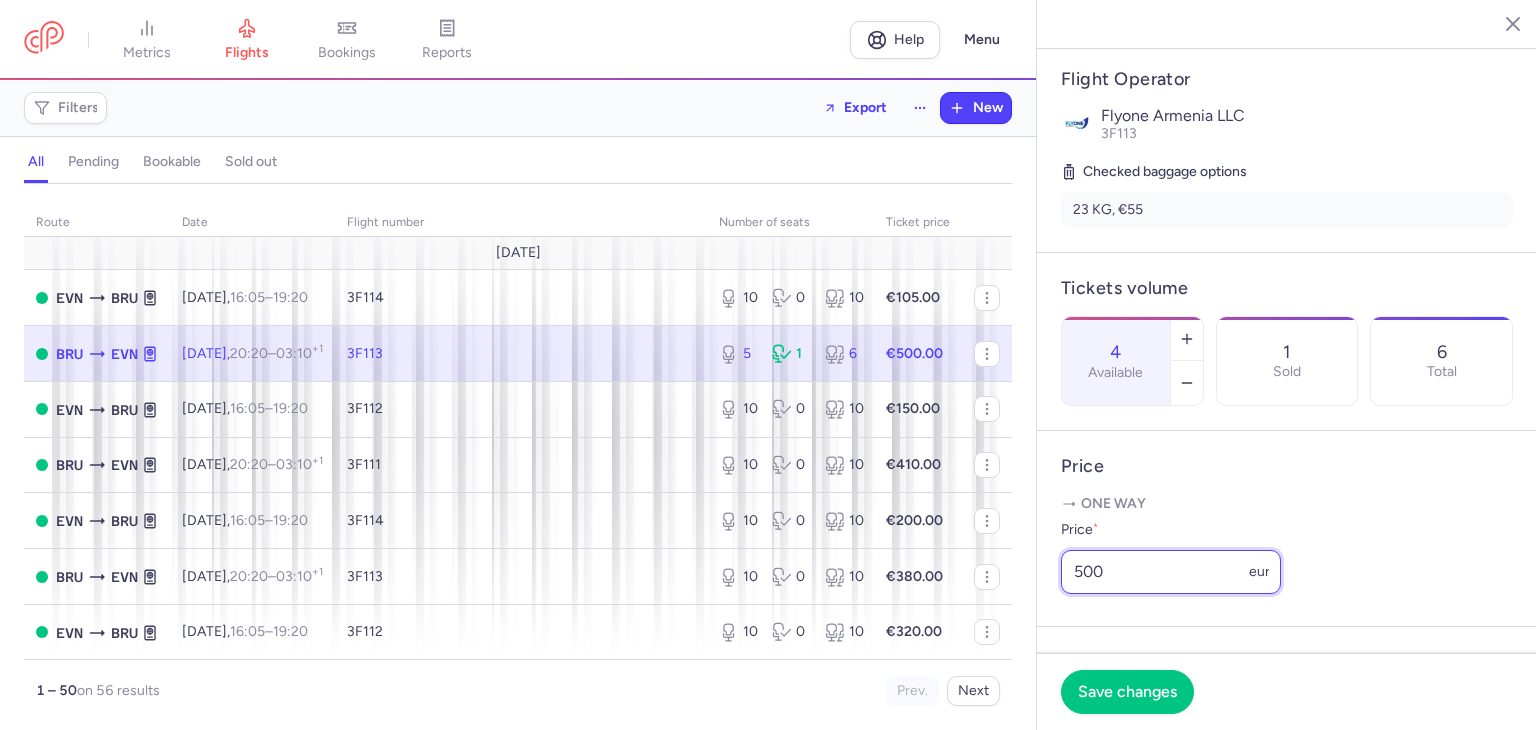 drag, startPoint x: 1128, startPoint y: 610, endPoint x: 998, endPoint y: 662, distance: 140.01428 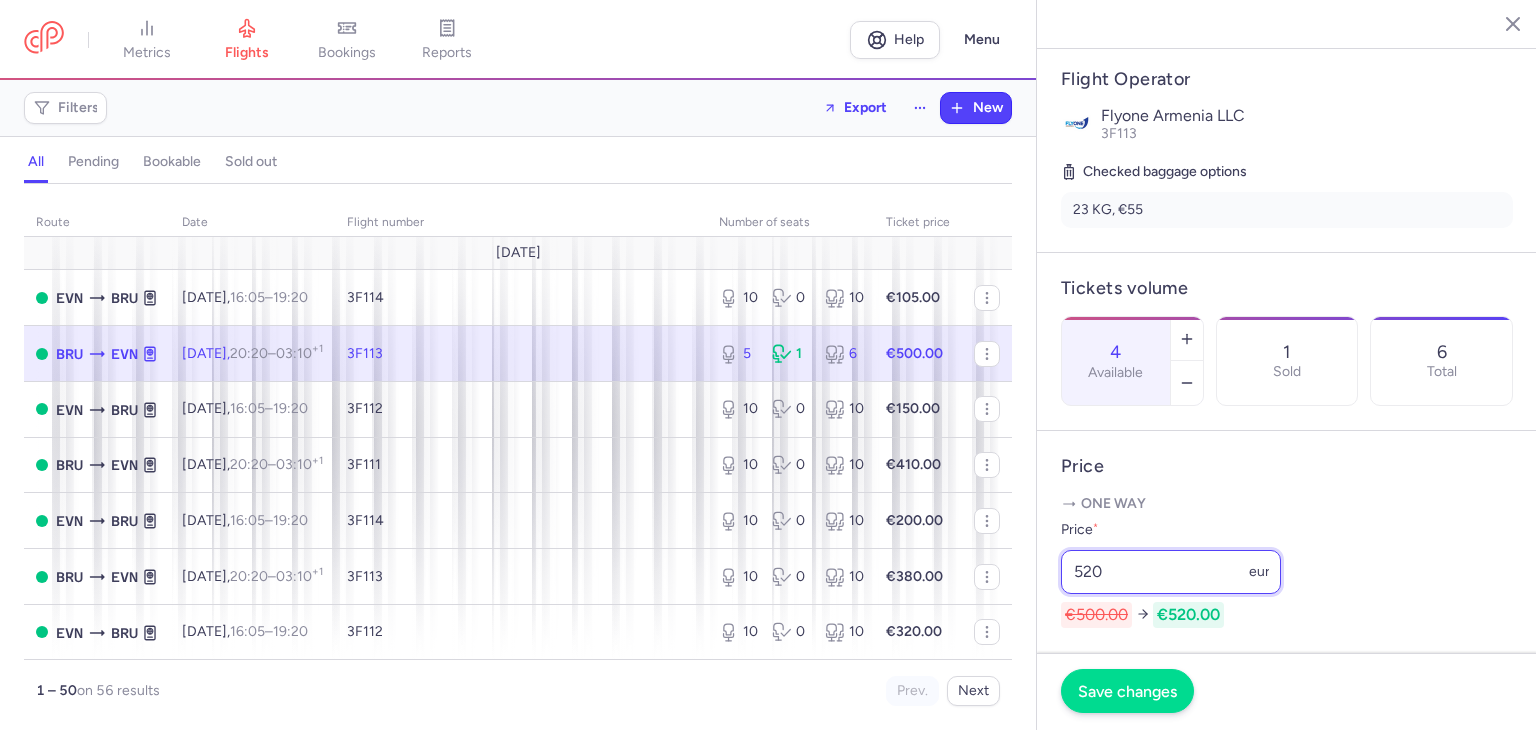 type on "520" 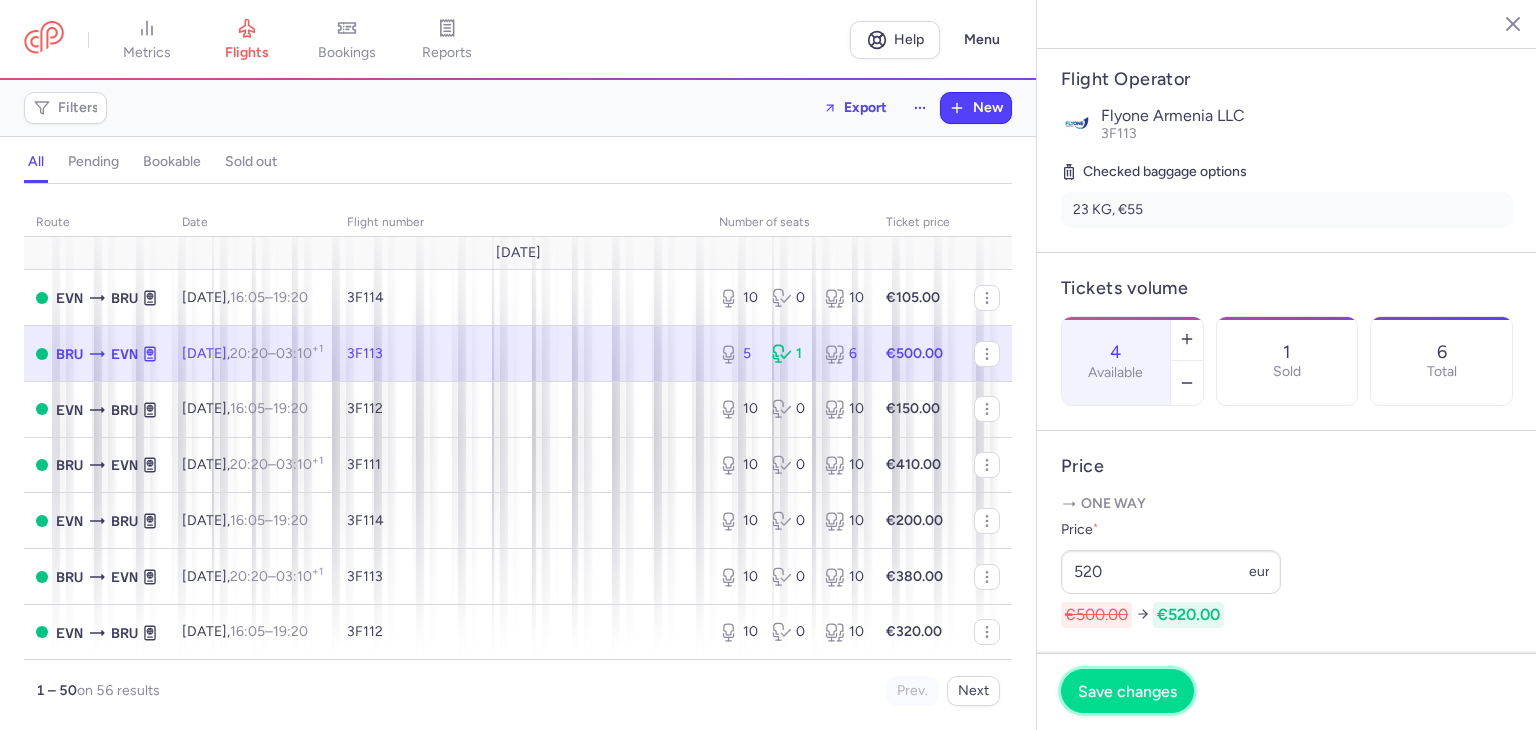 click on "Save changes" at bounding box center [1127, 691] 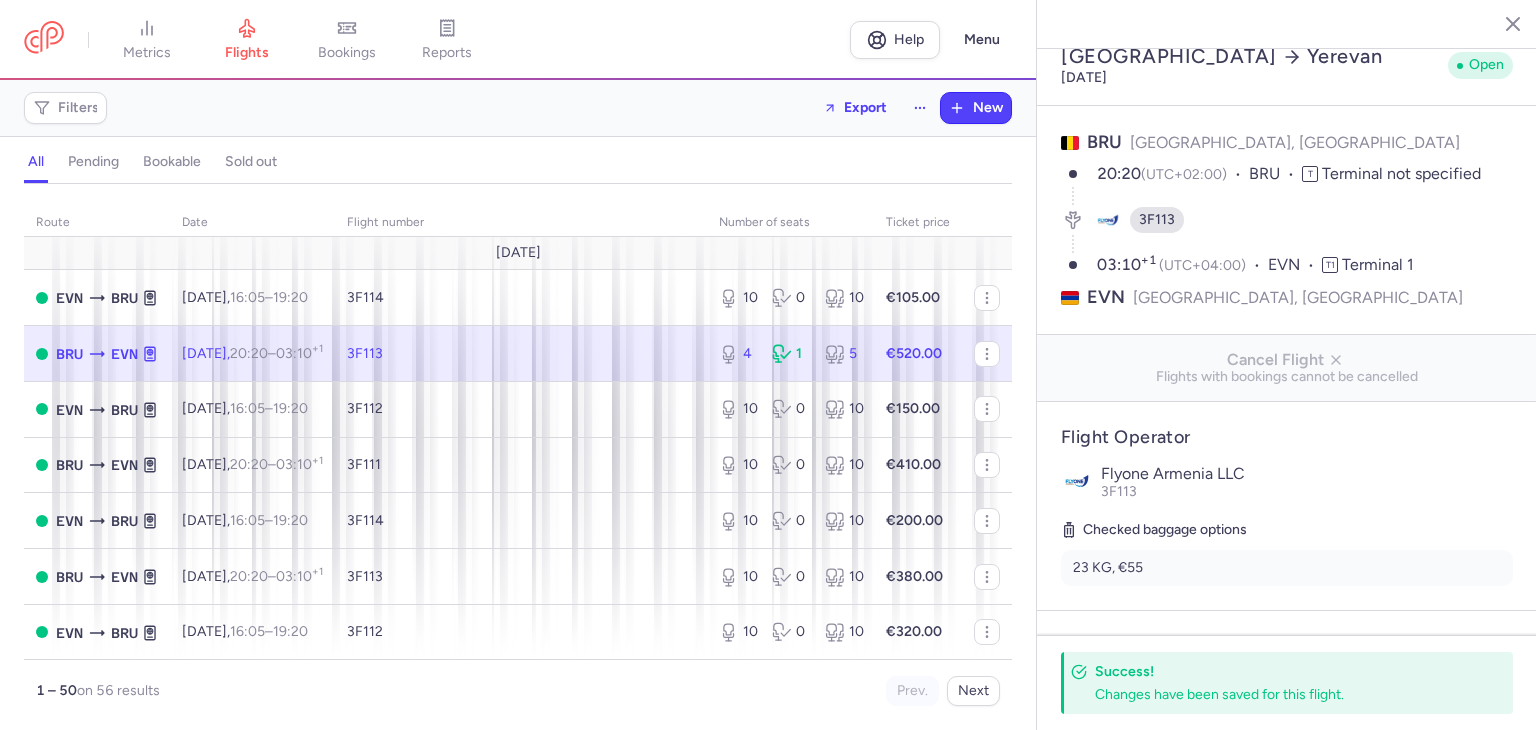 scroll, scrollTop: 0, scrollLeft: 0, axis: both 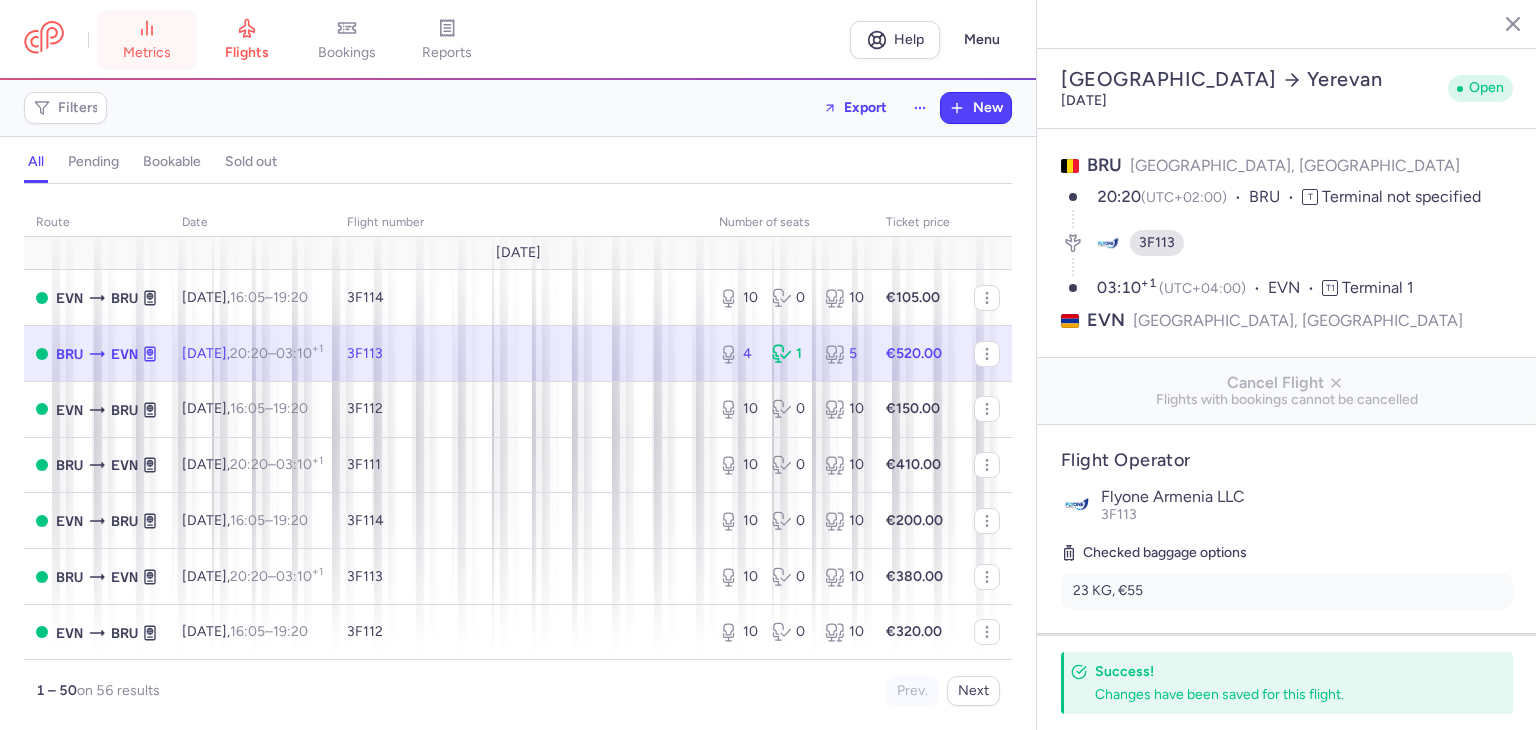 click on "metrics" at bounding box center [147, 53] 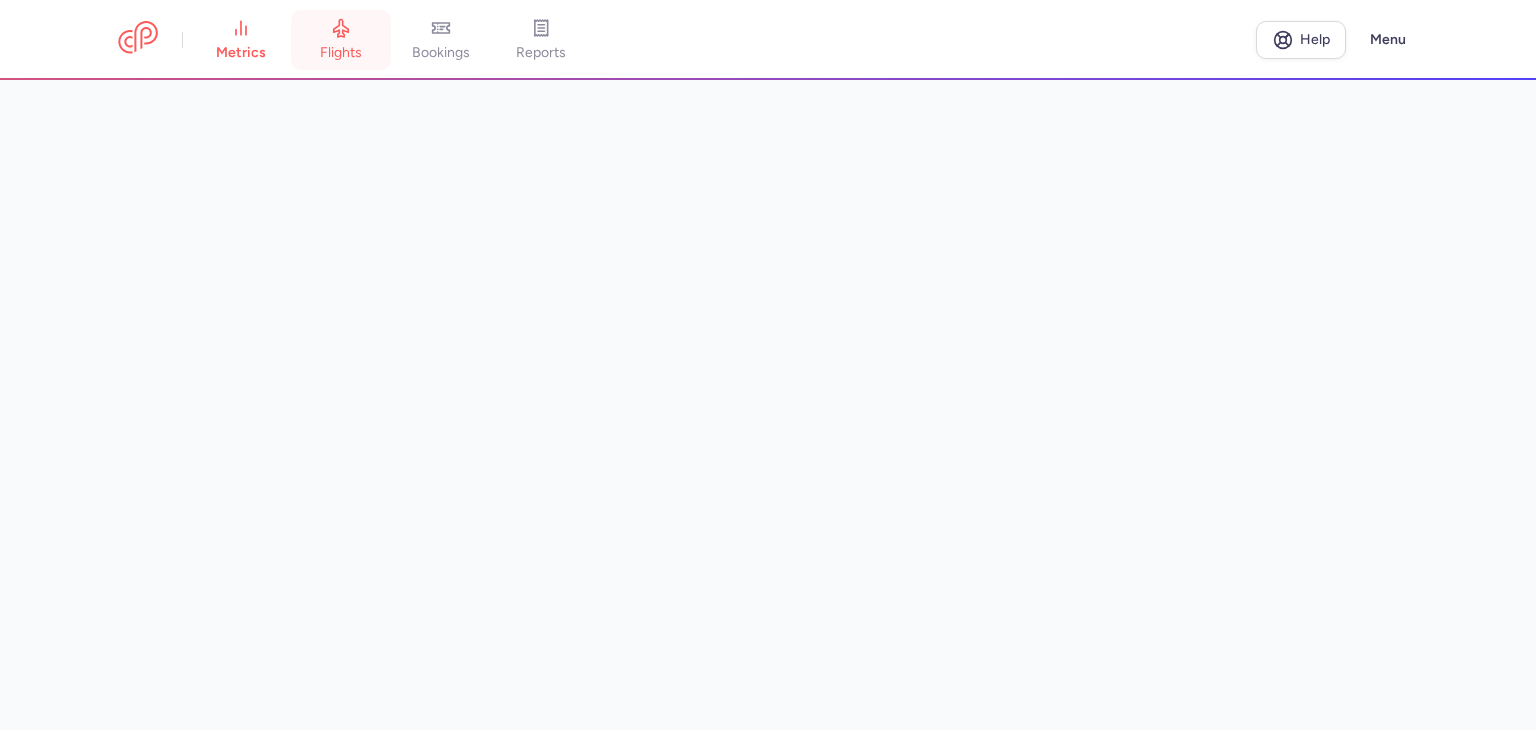 click on "flights" at bounding box center [341, 53] 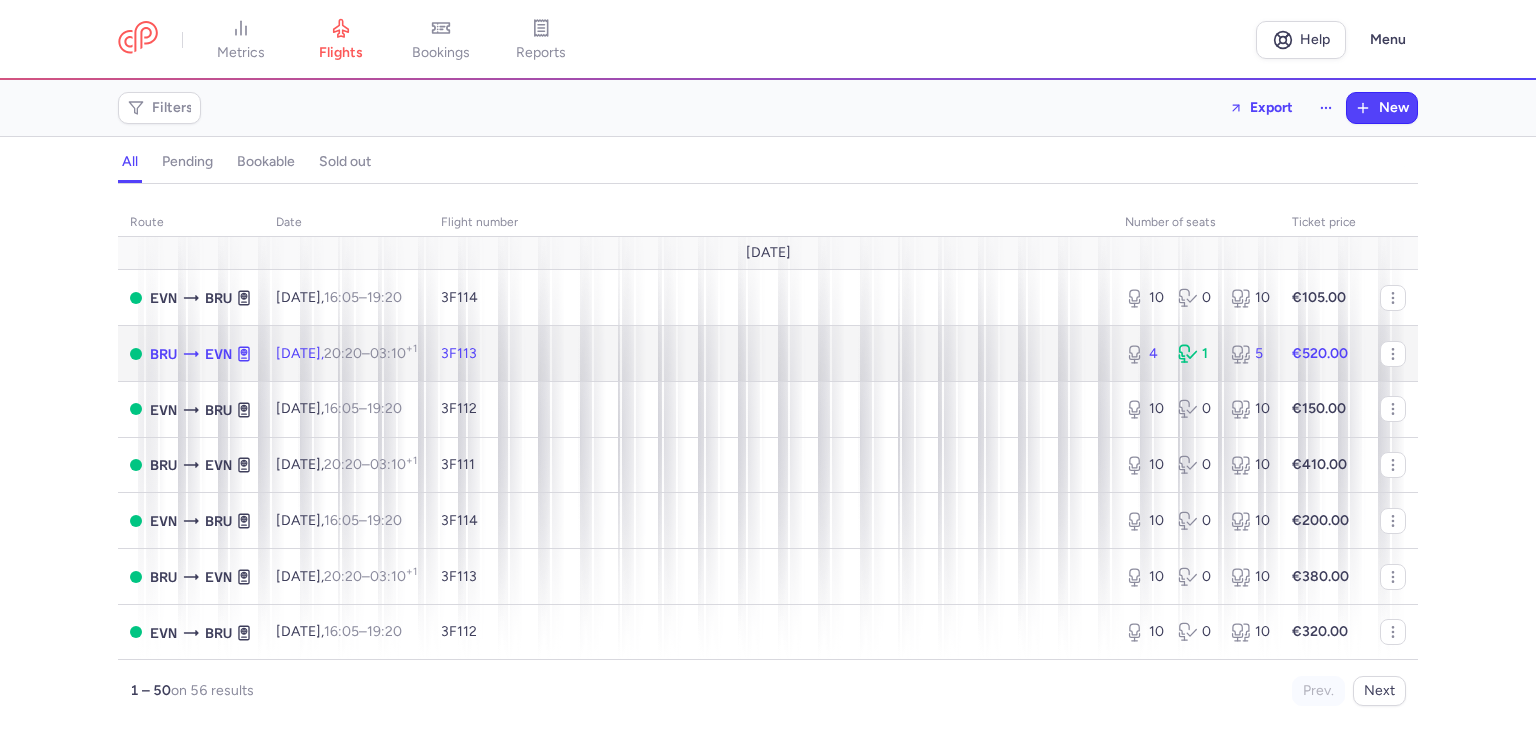 click on "3F113" 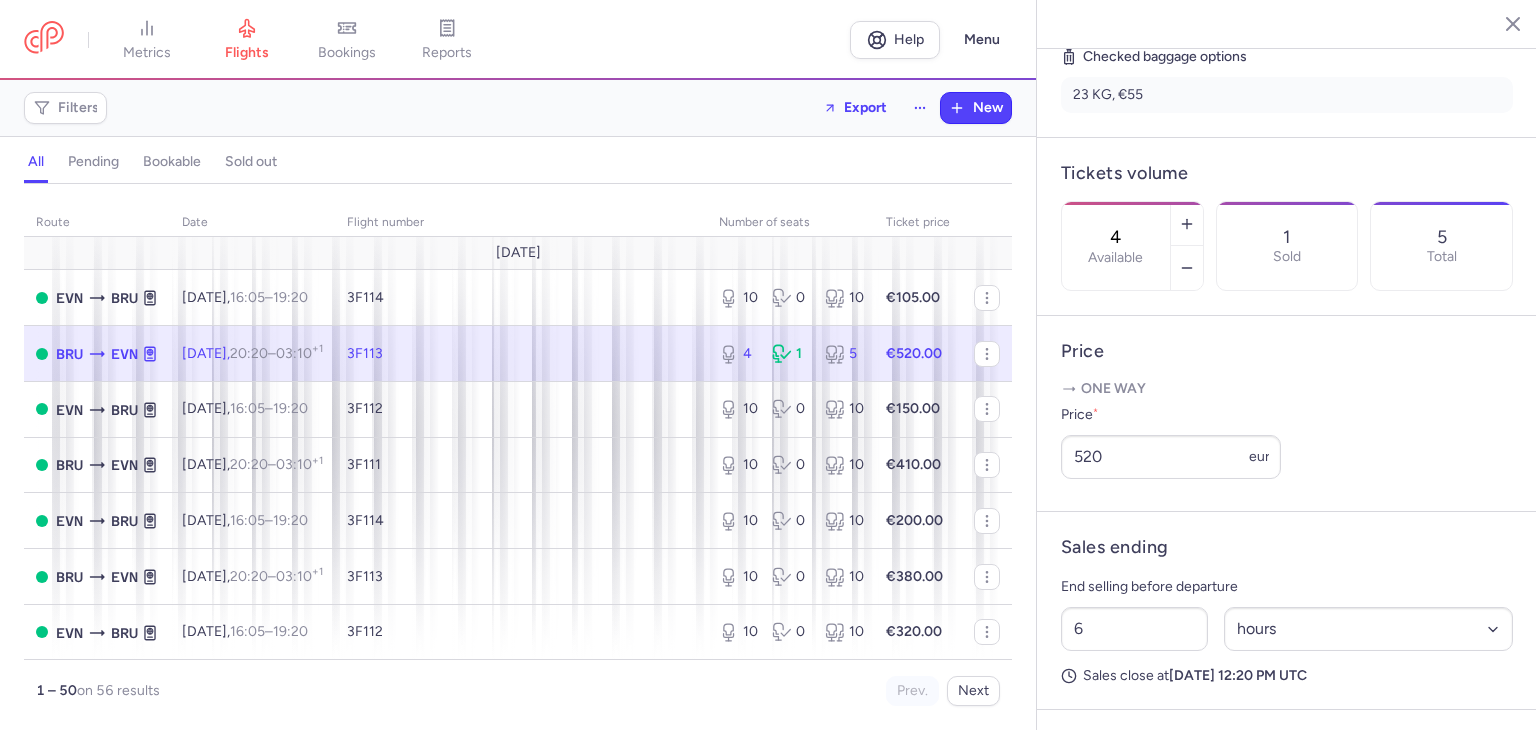 scroll, scrollTop: 580, scrollLeft: 0, axis: vertical 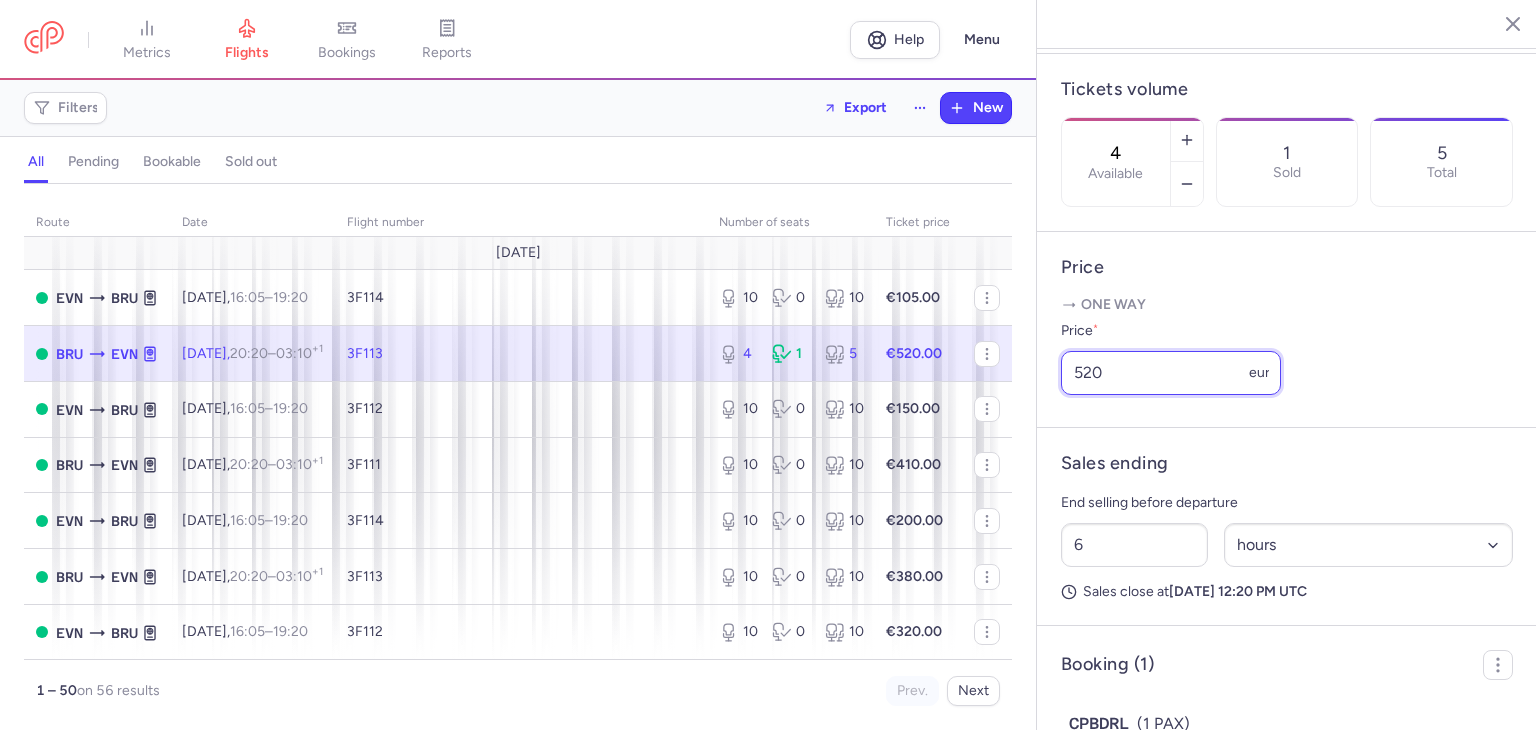 drag, startPoint x: 1093, startPoint y: 431, endPoint x: 1119, endPoint y: 426, distance: 26.476404 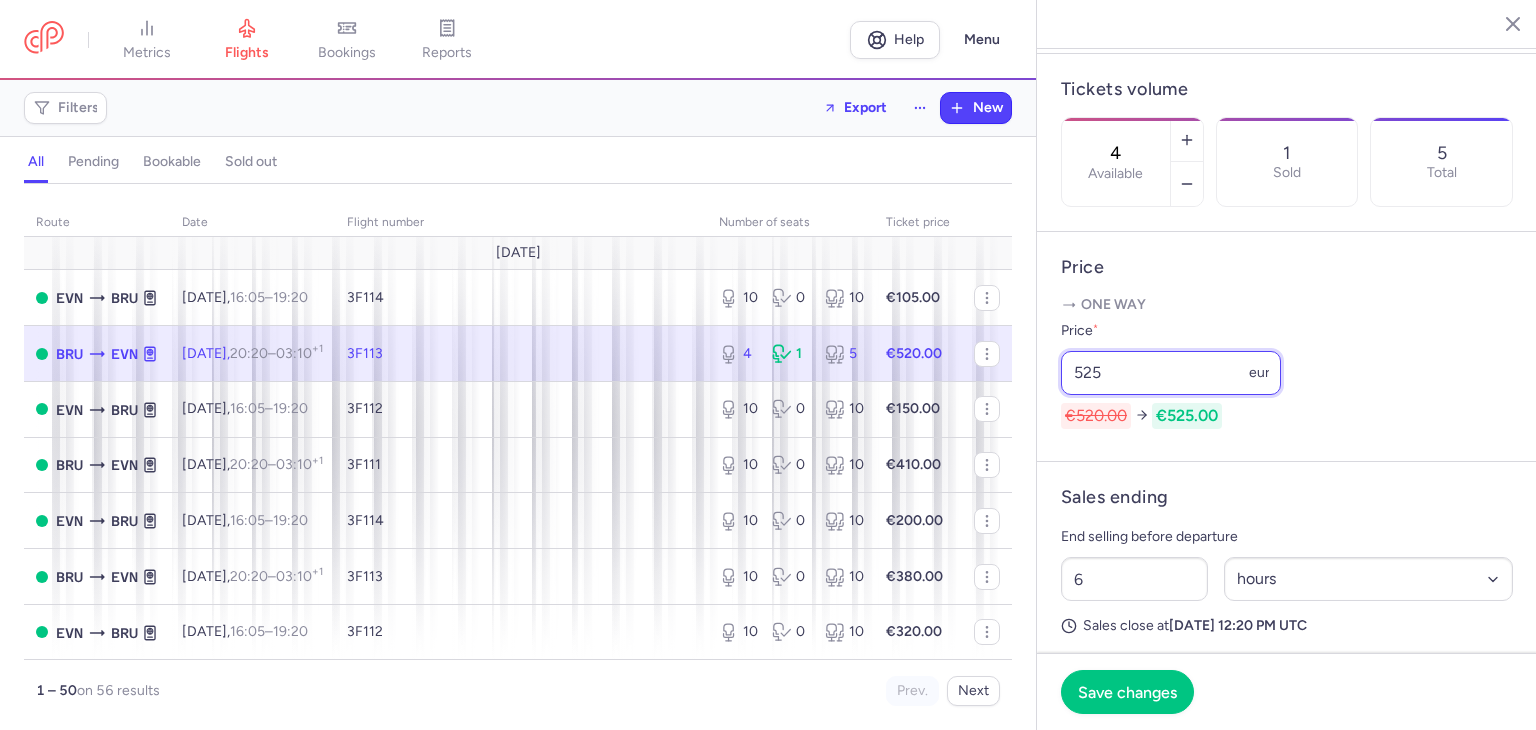 drag, startPoint x: 1105, startPoint y: 429, endPoint x: 1092, endPoint y: 429, distance: 13 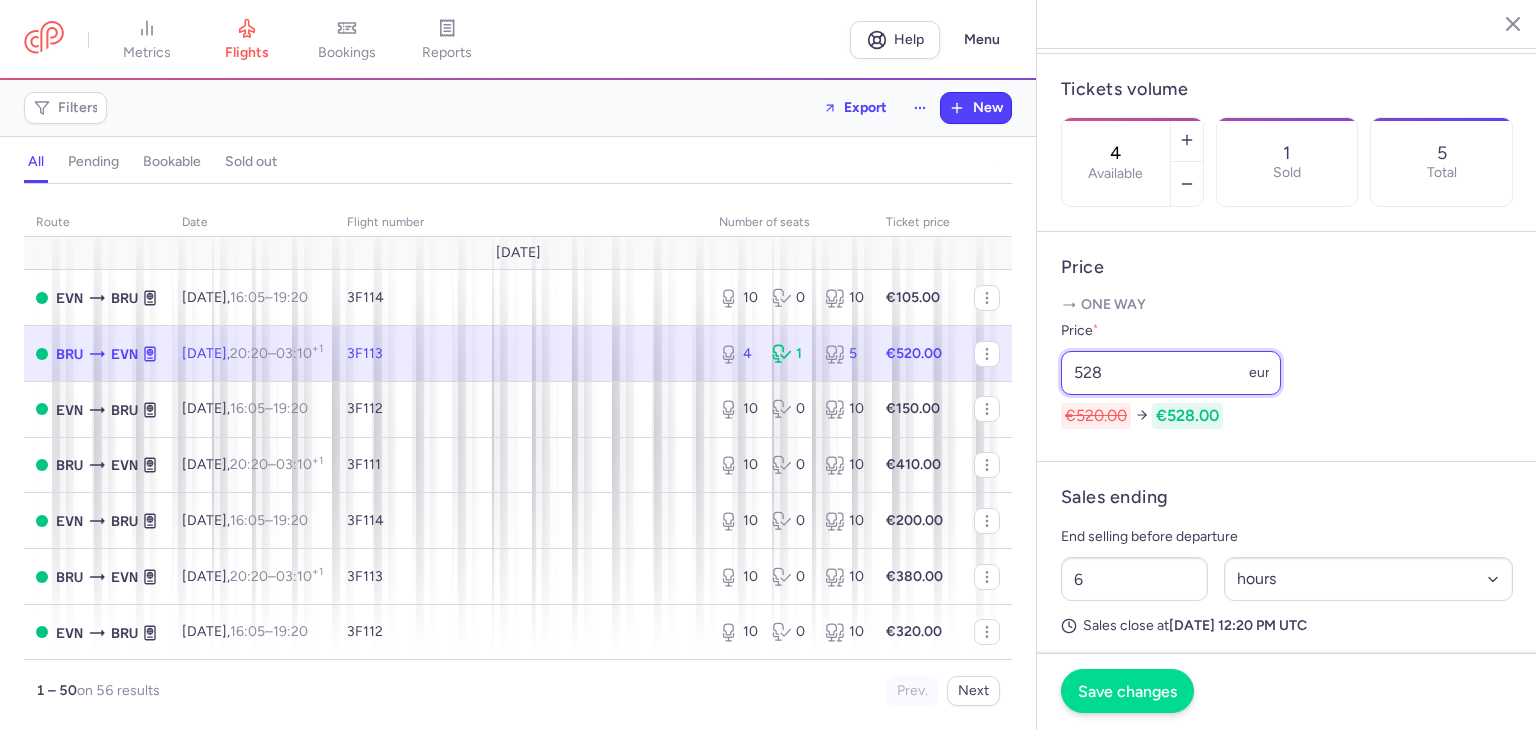 type on "528" 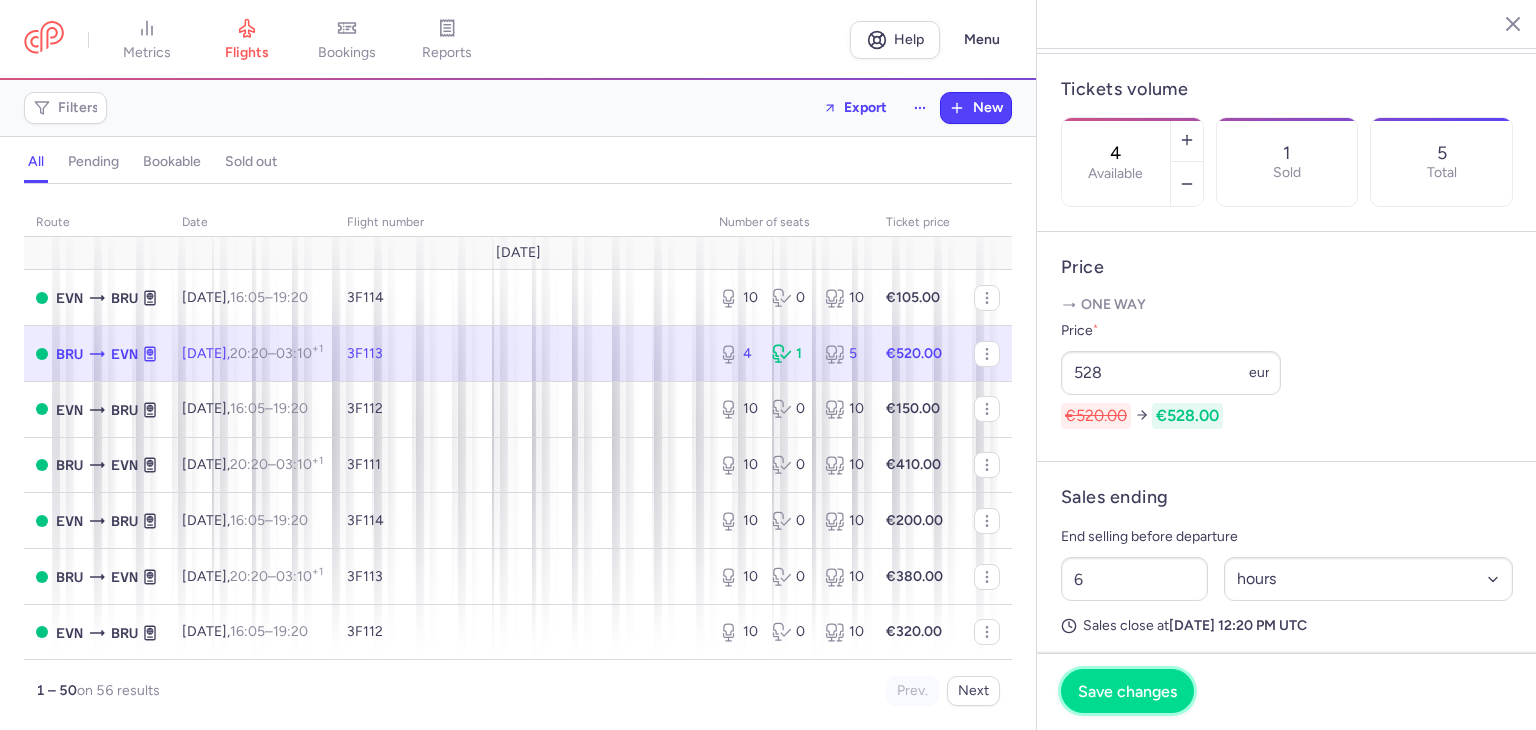 click on "Save changes" at bounding box center (1127, 691) 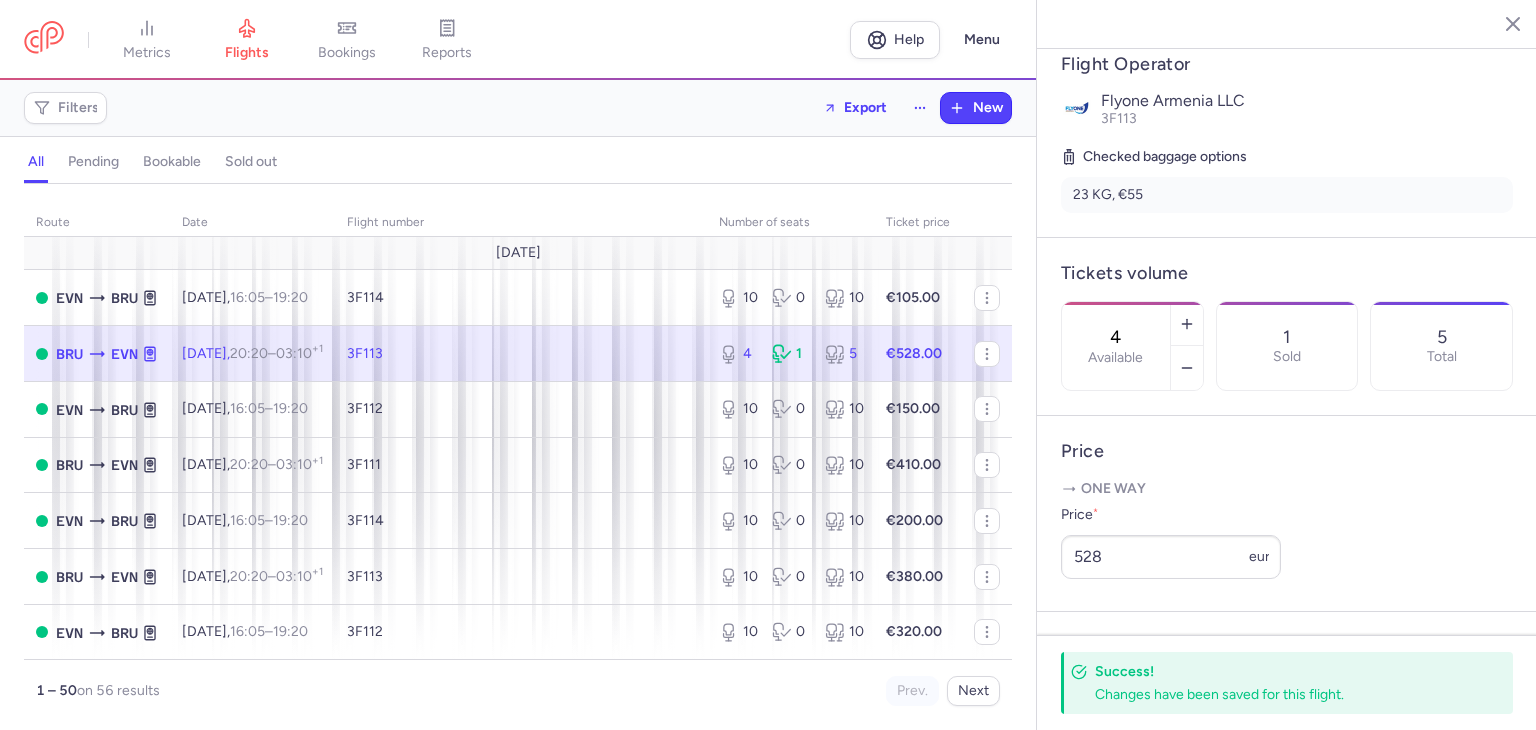 scroll, scrollTop: 168, scrollLeft: 0, axis: vertical 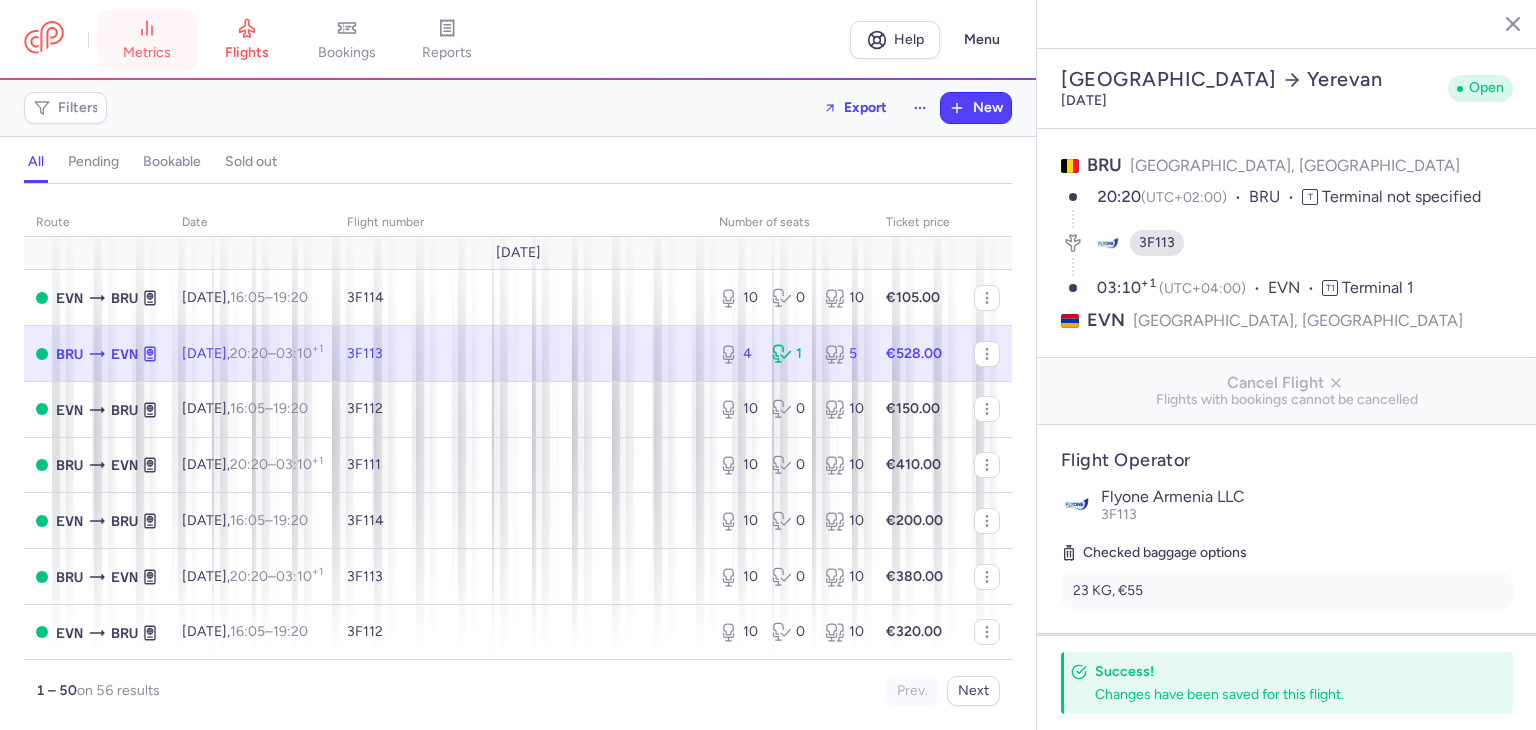 click on "metrics" at bounding box center [147, 40] 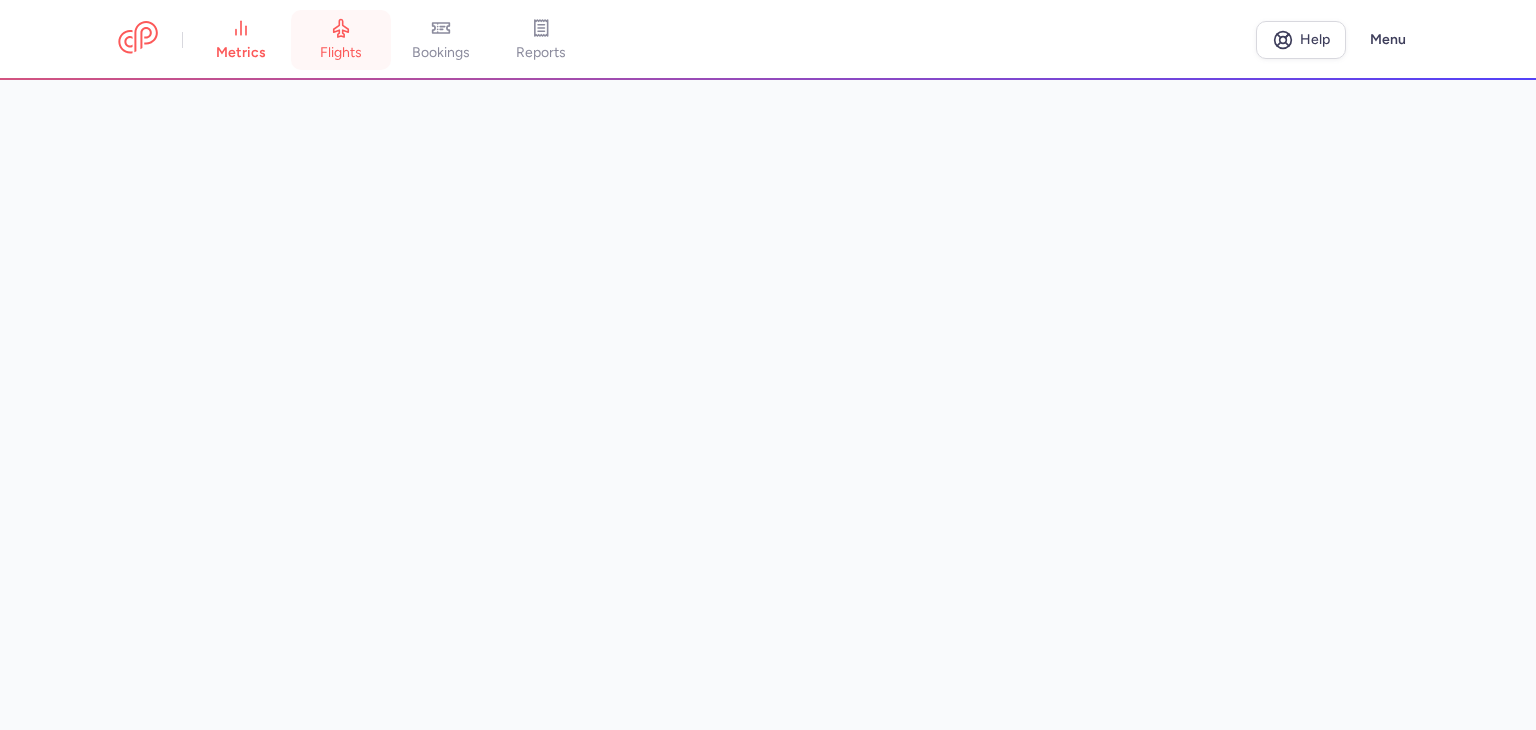 click on "flights" at bounding box center [341, 40] 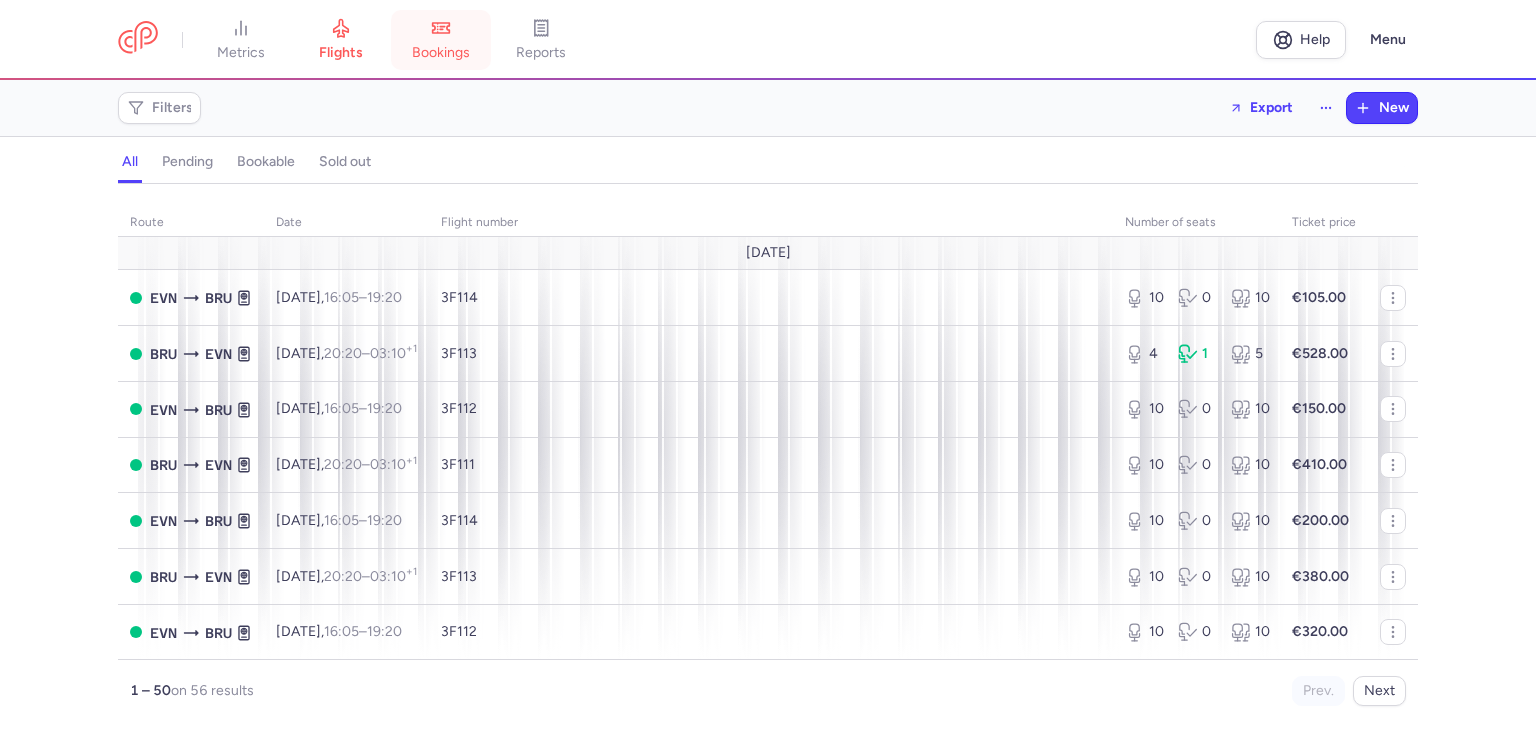 click on "bookings" at bounding box center (441, 53) 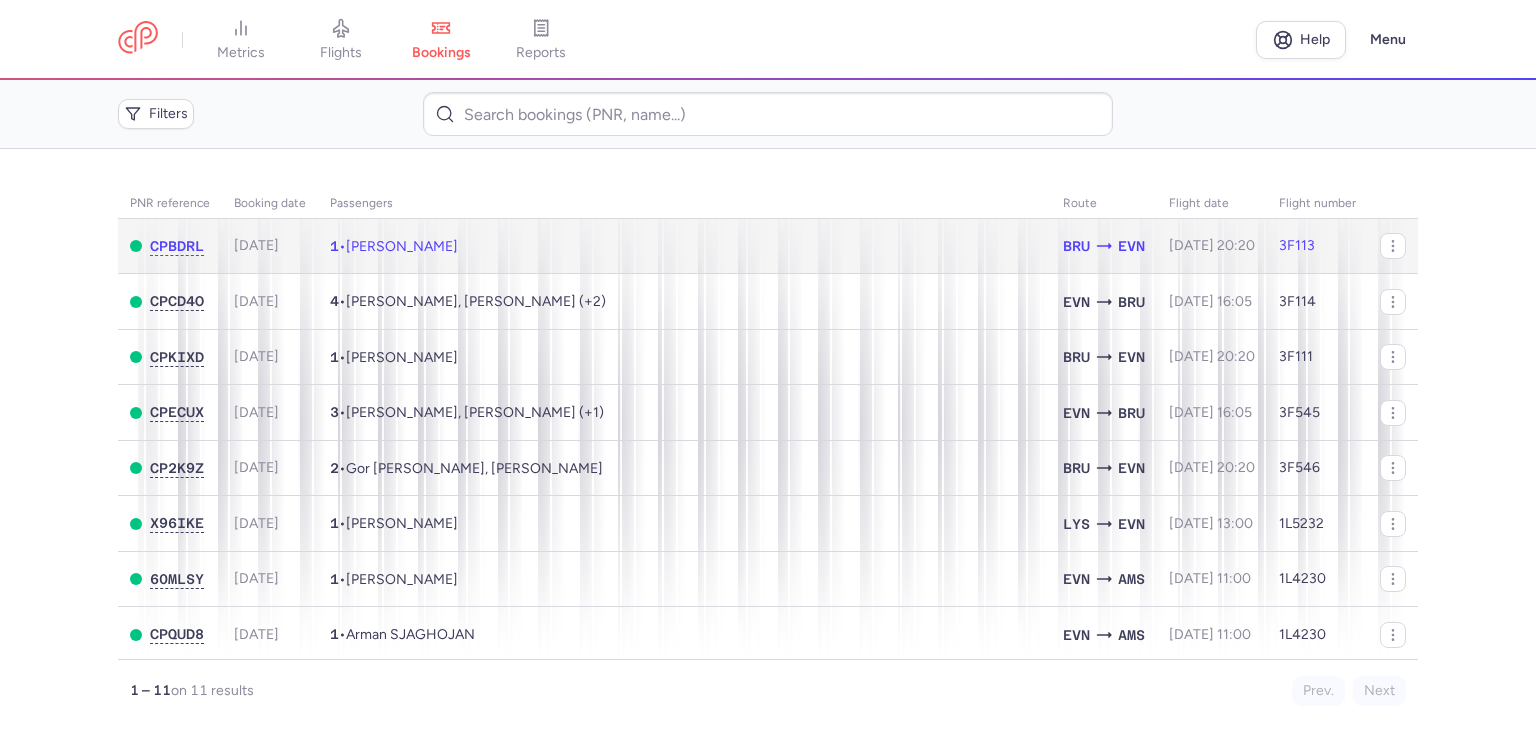 click on "[PERSON_NAME]" at bounding box center [402, 246] 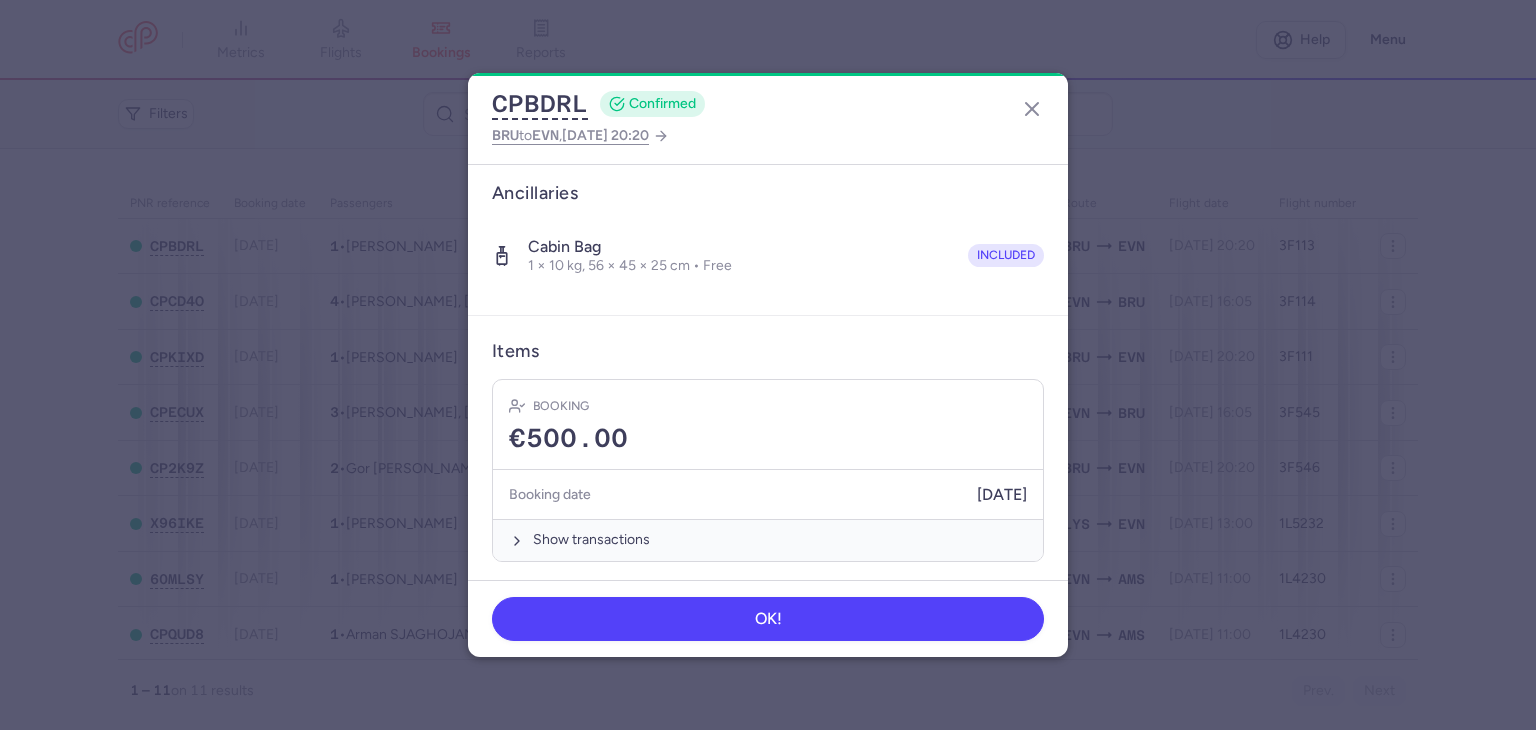 scroll, scrollTop: 324, scrollLeft: 0, axis: vertical 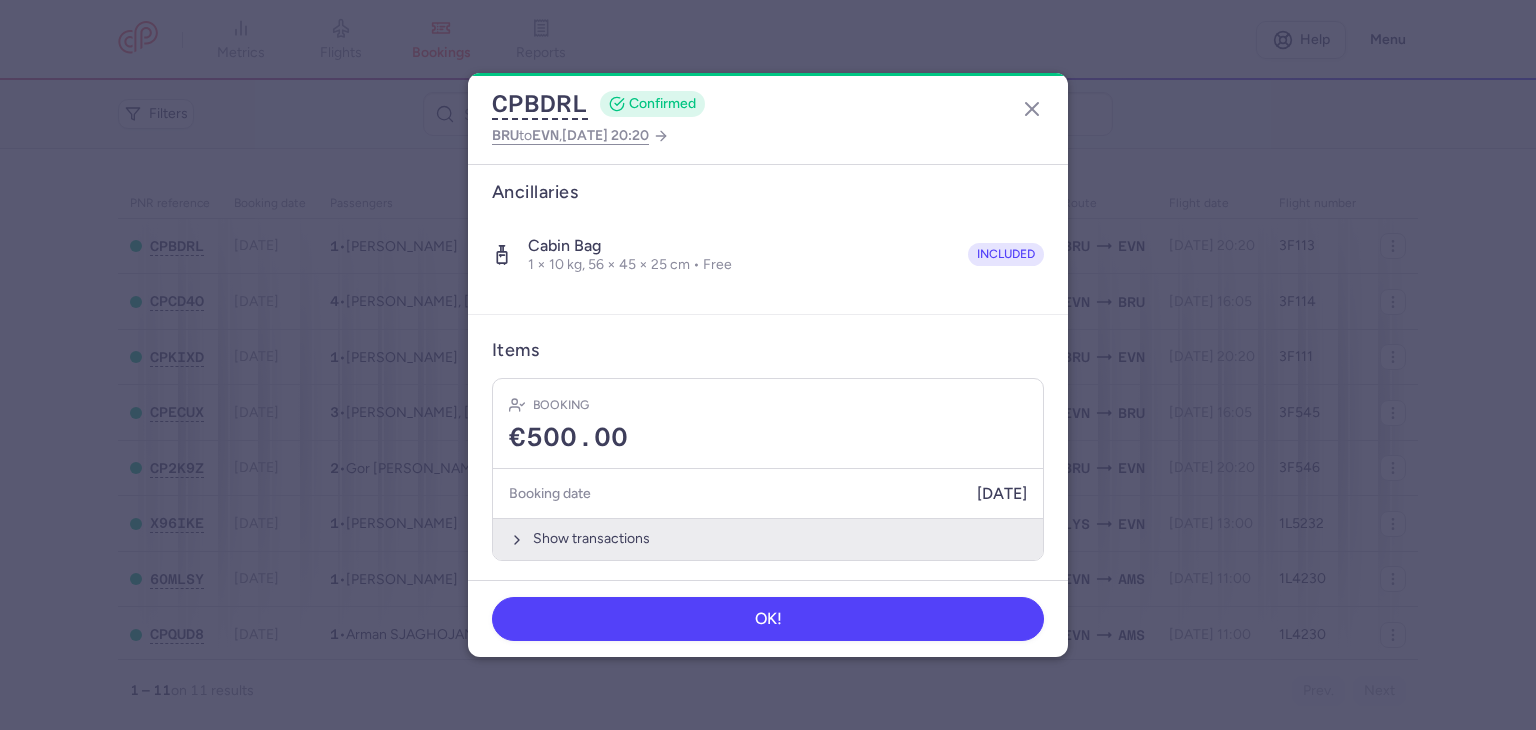 click on "Show transactions" at bounding box center [768, 538] 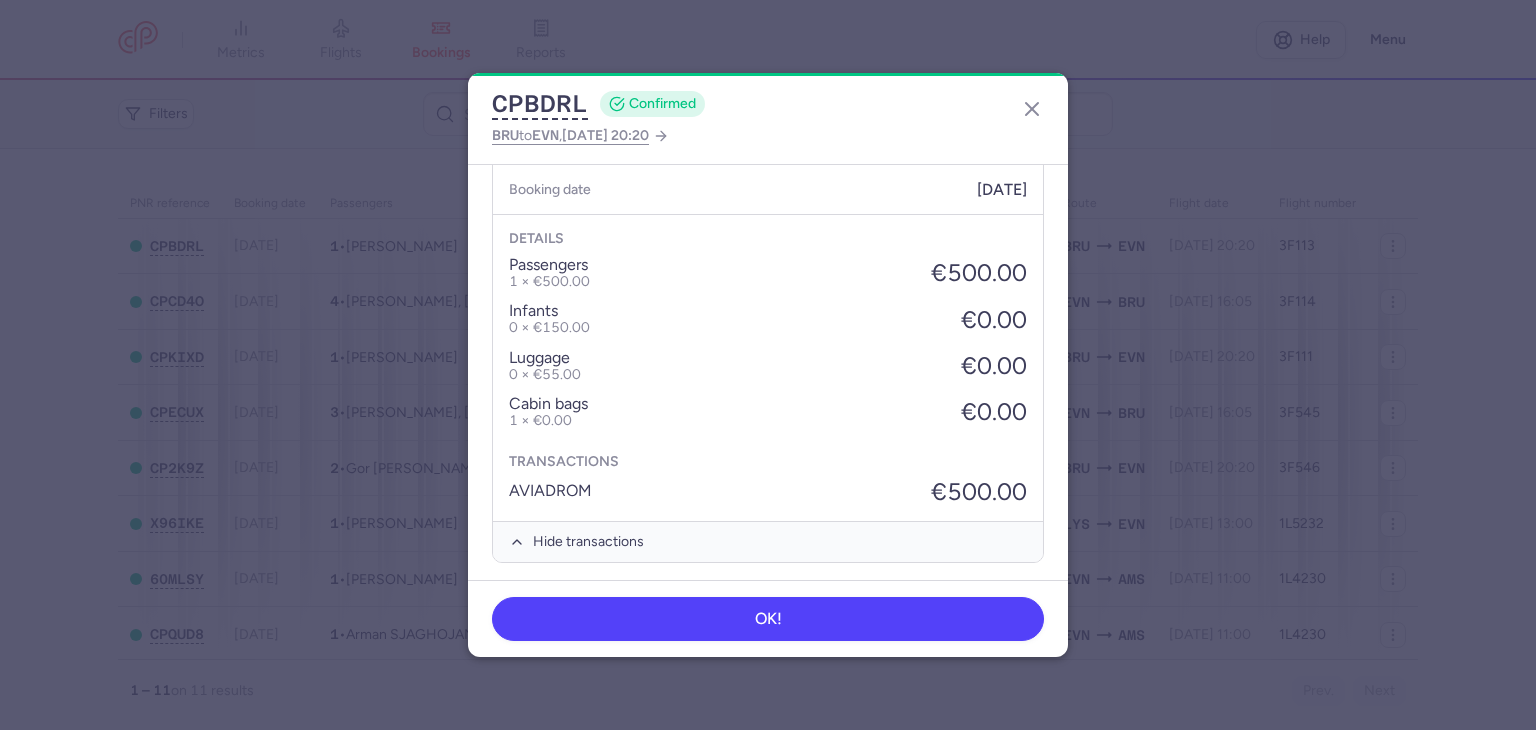 scroll, scrollTop: 632, scrollLeft: 0, axis: vertical 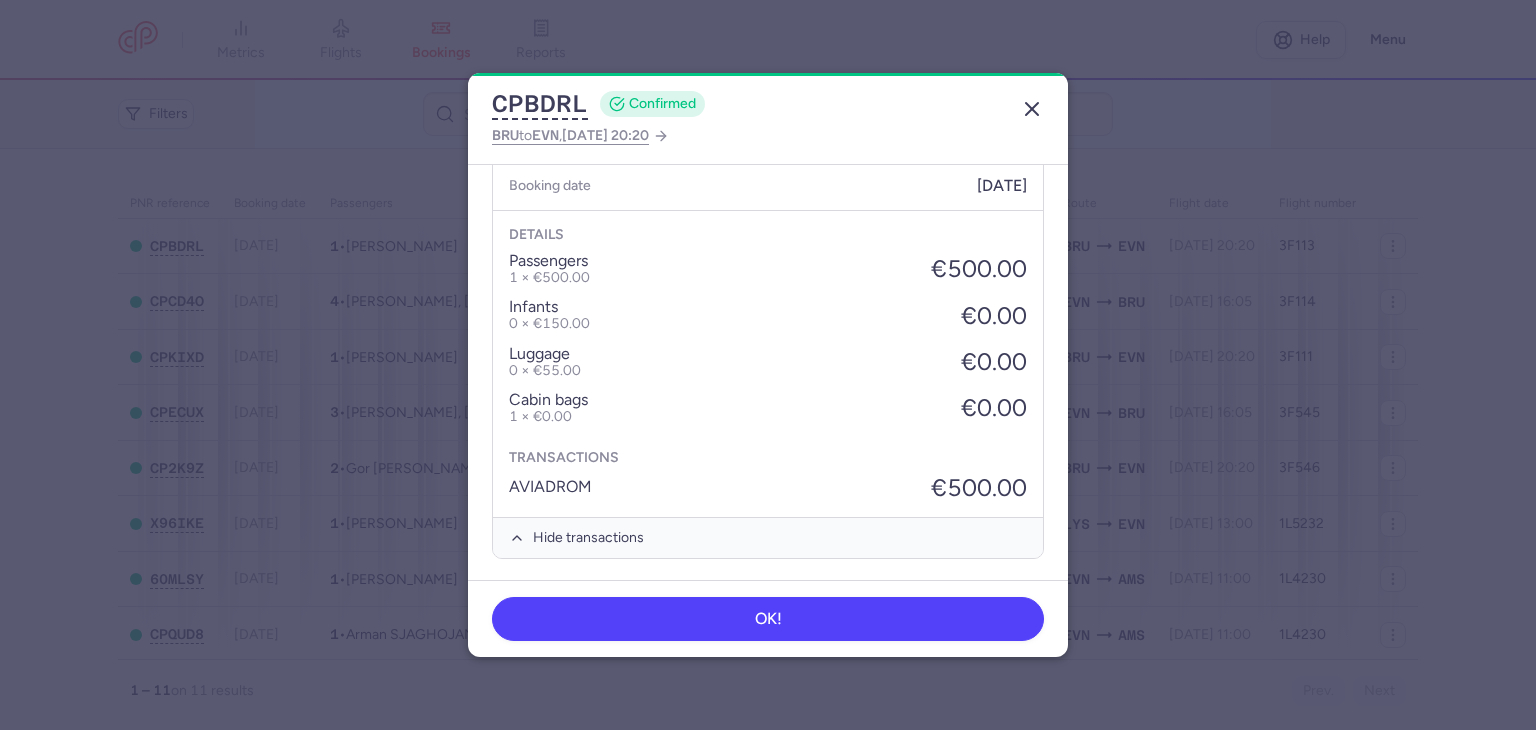 click 